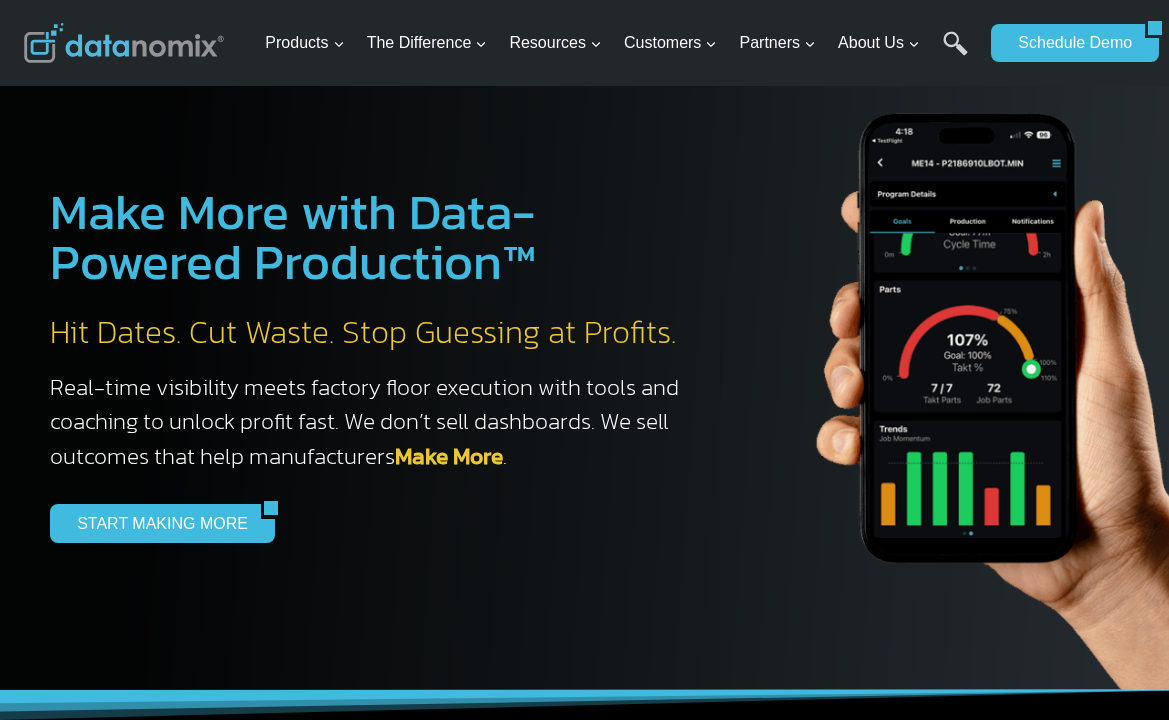 scroll, scrollTop: 7588, scrollLeft: 0, axis: vertical 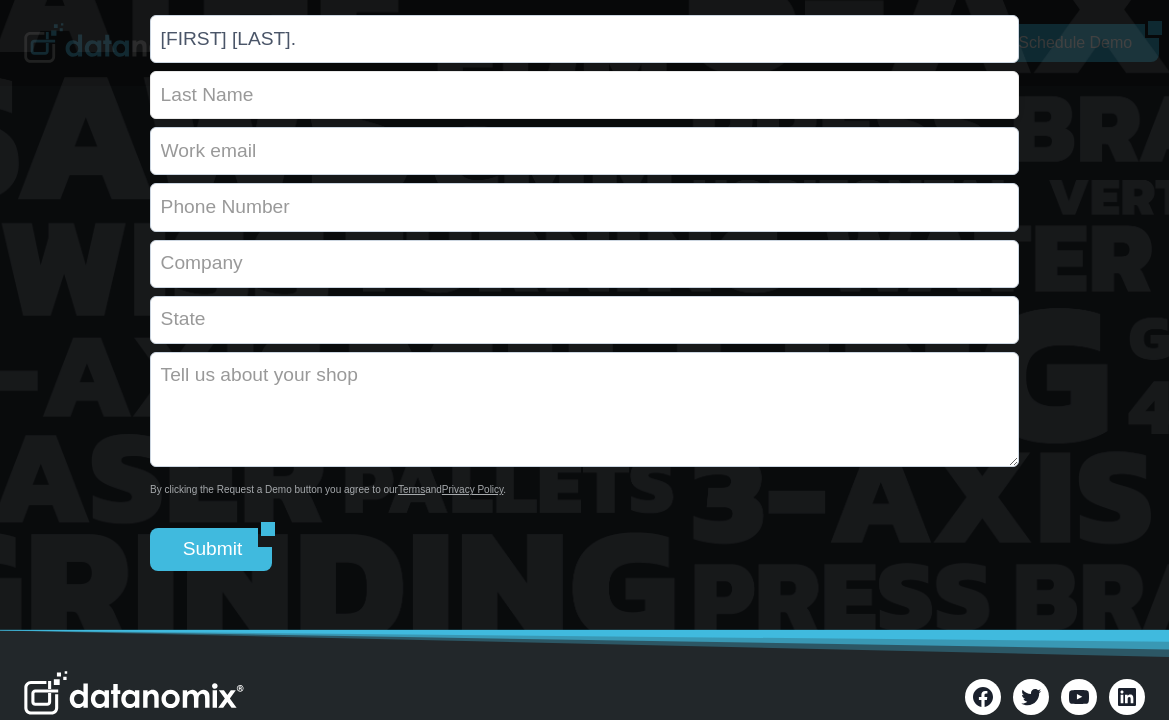 click at bounding box center (584, 95) 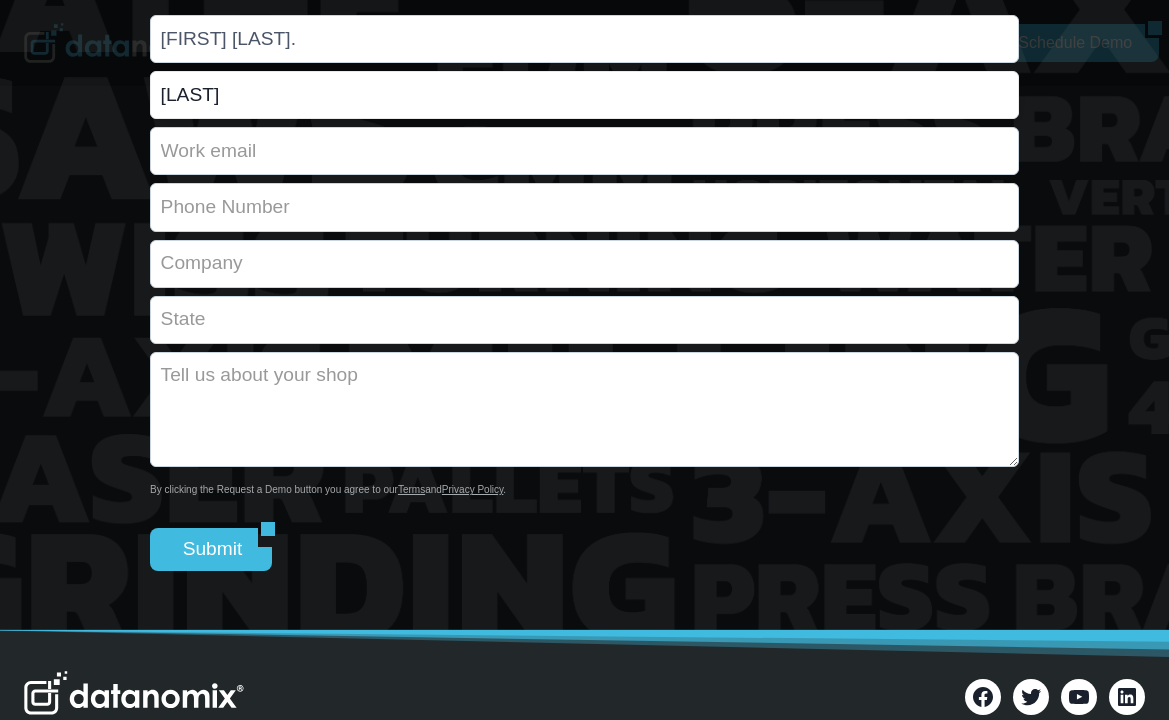 type on "[LAST]" 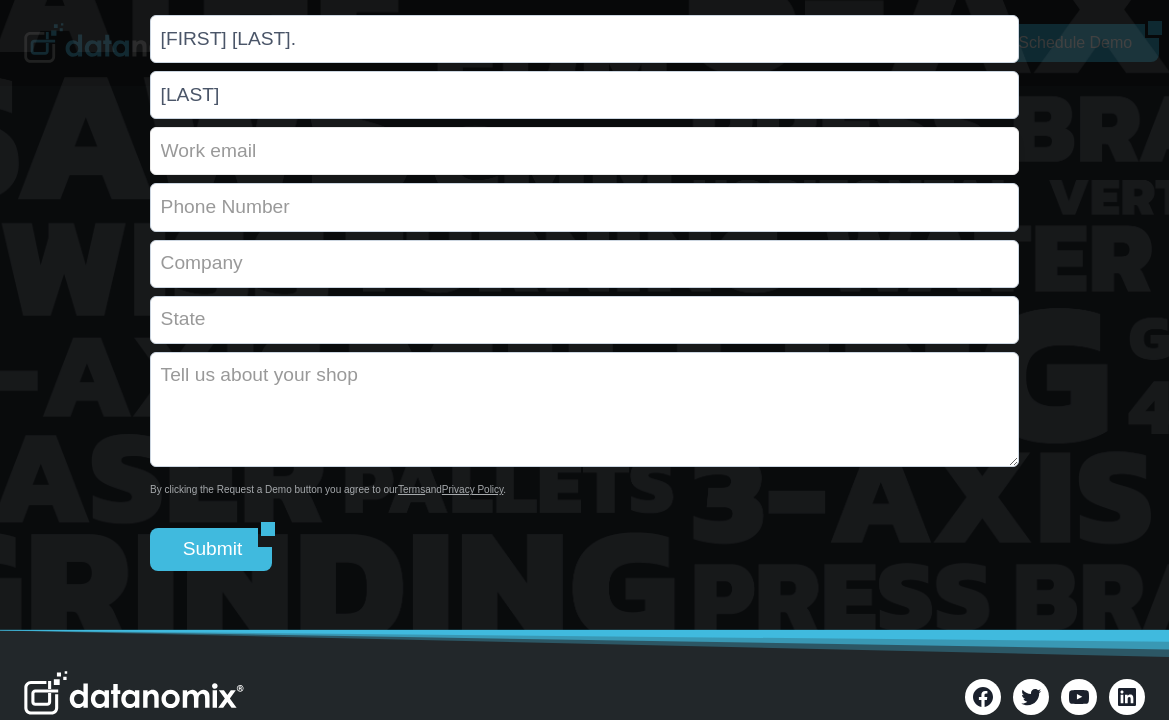 click at bounding box center [584, 151] 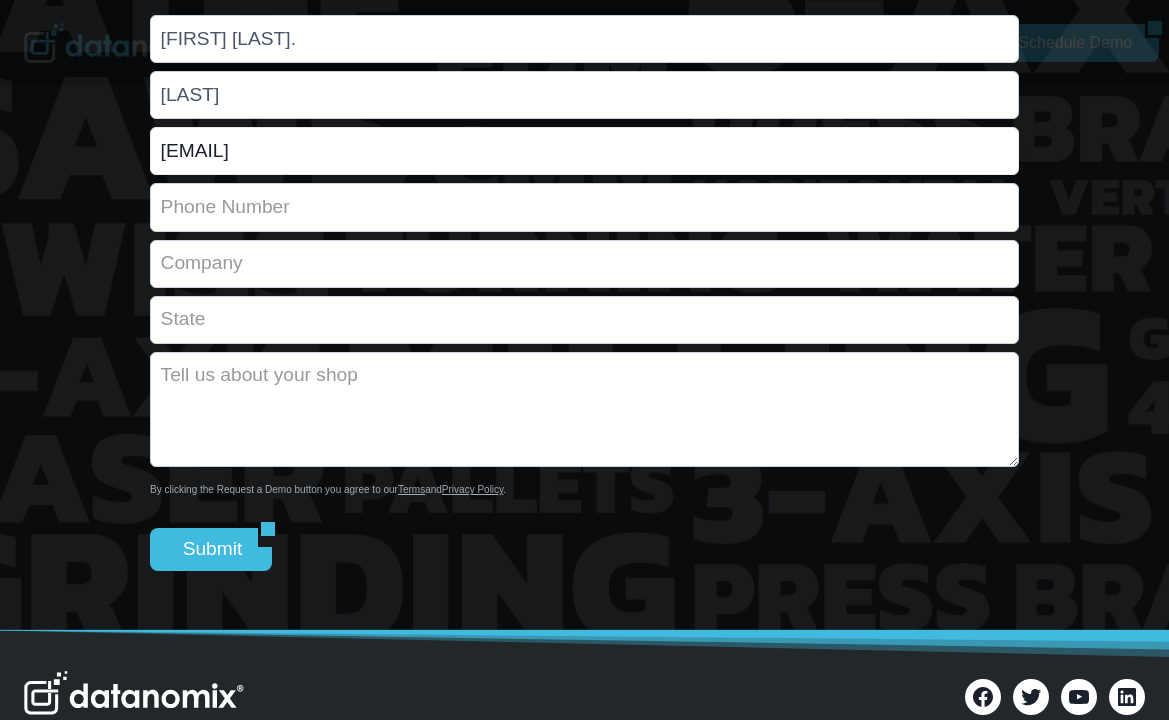 type on "[EMAIL]" 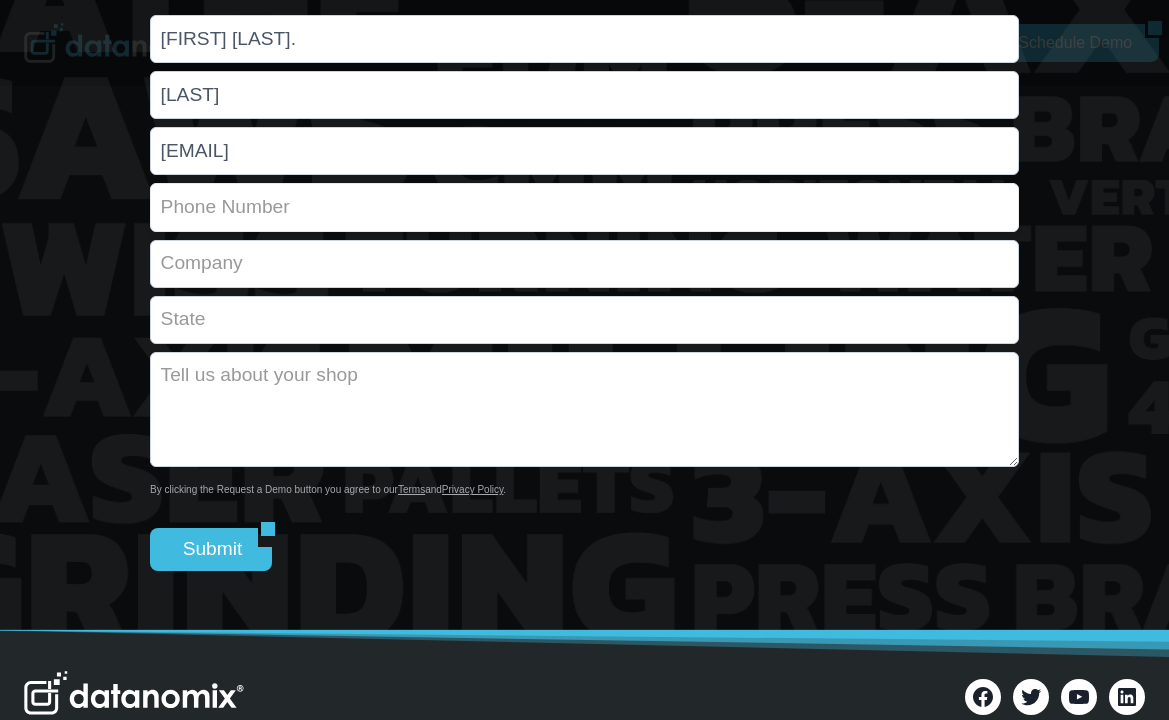 click at bounding box center [584, 207] 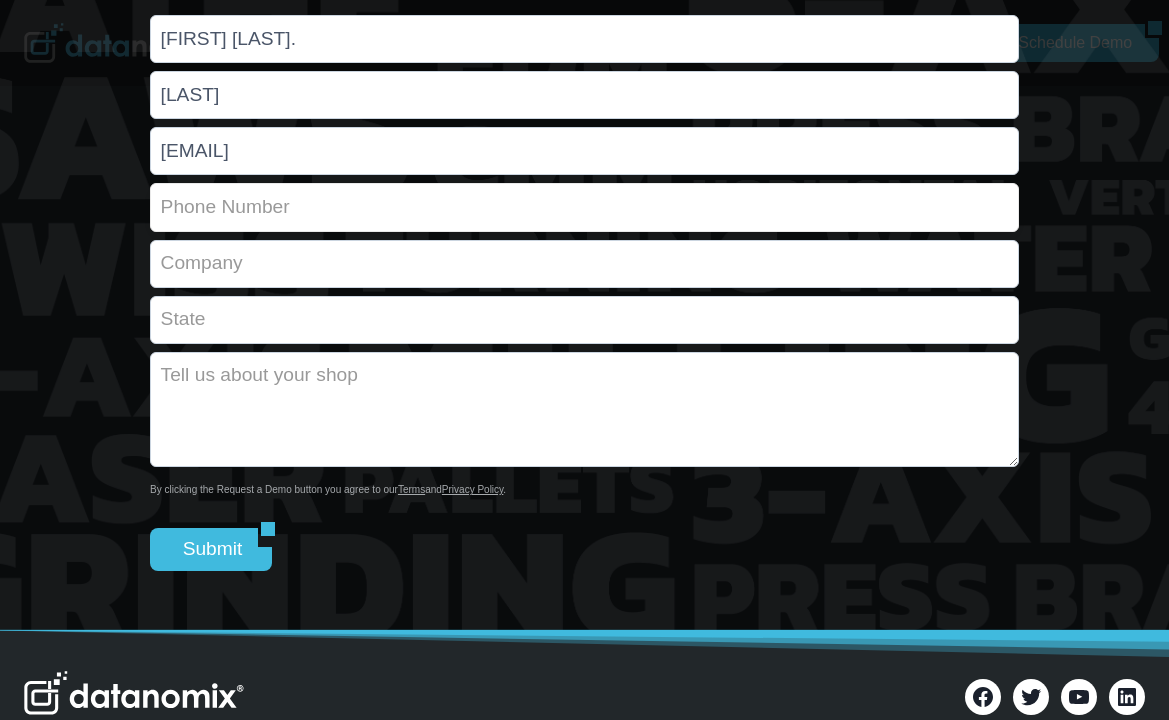 paste on "[PHONE]" 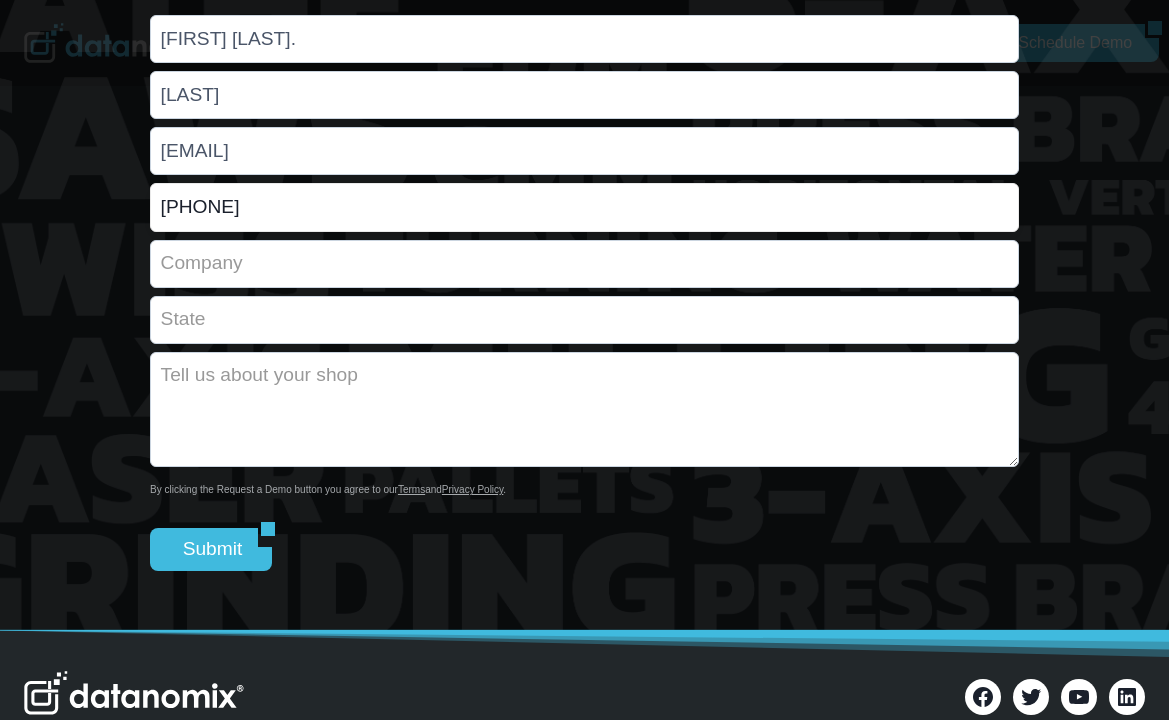 type on "[PHONE]" 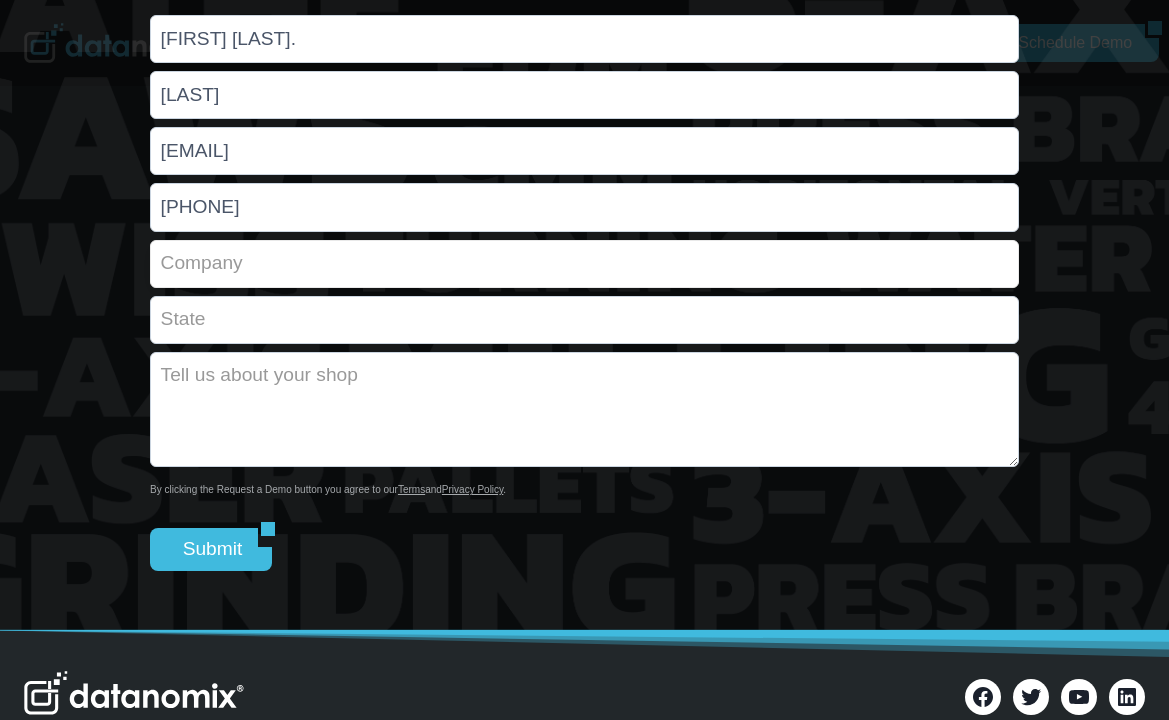 click at bounding box center [584, 264] 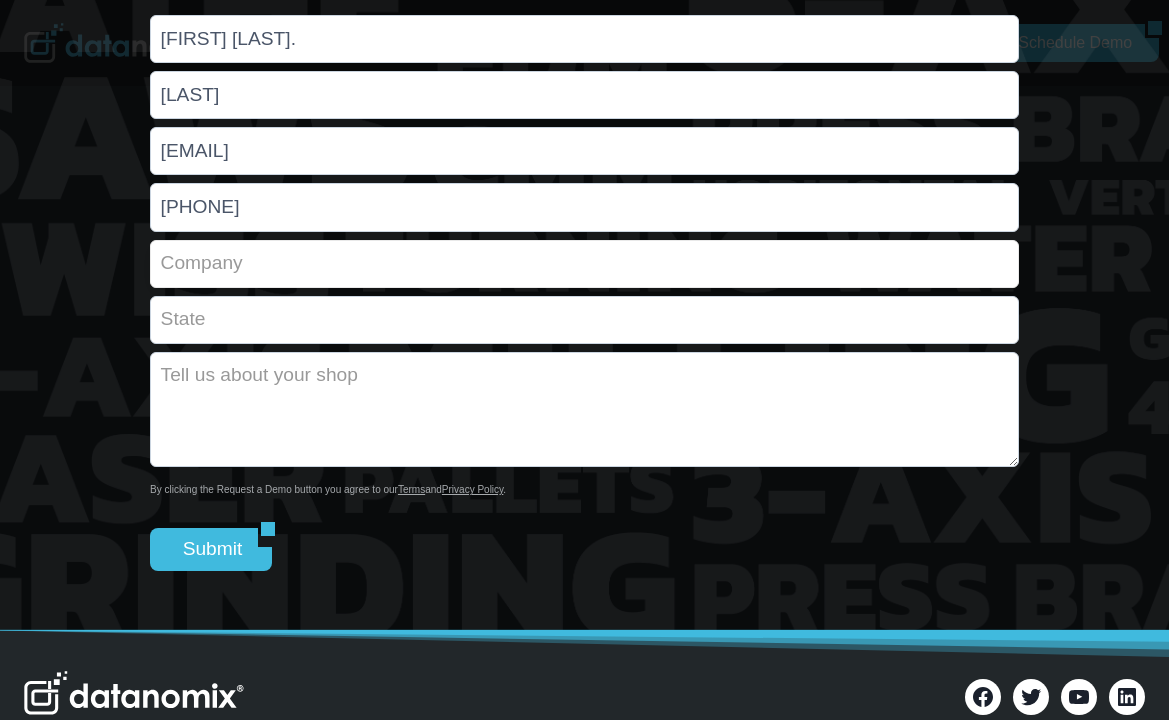 paste on "Friendly Interior Design" 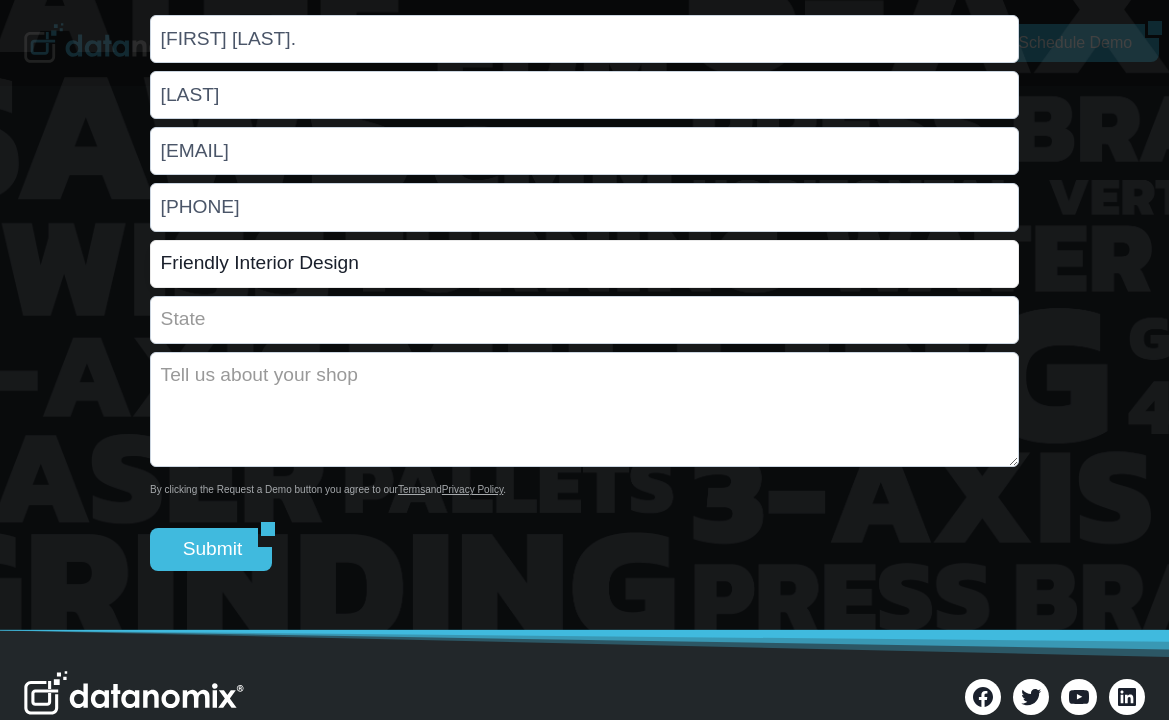 type on "Friendly Interior Design" 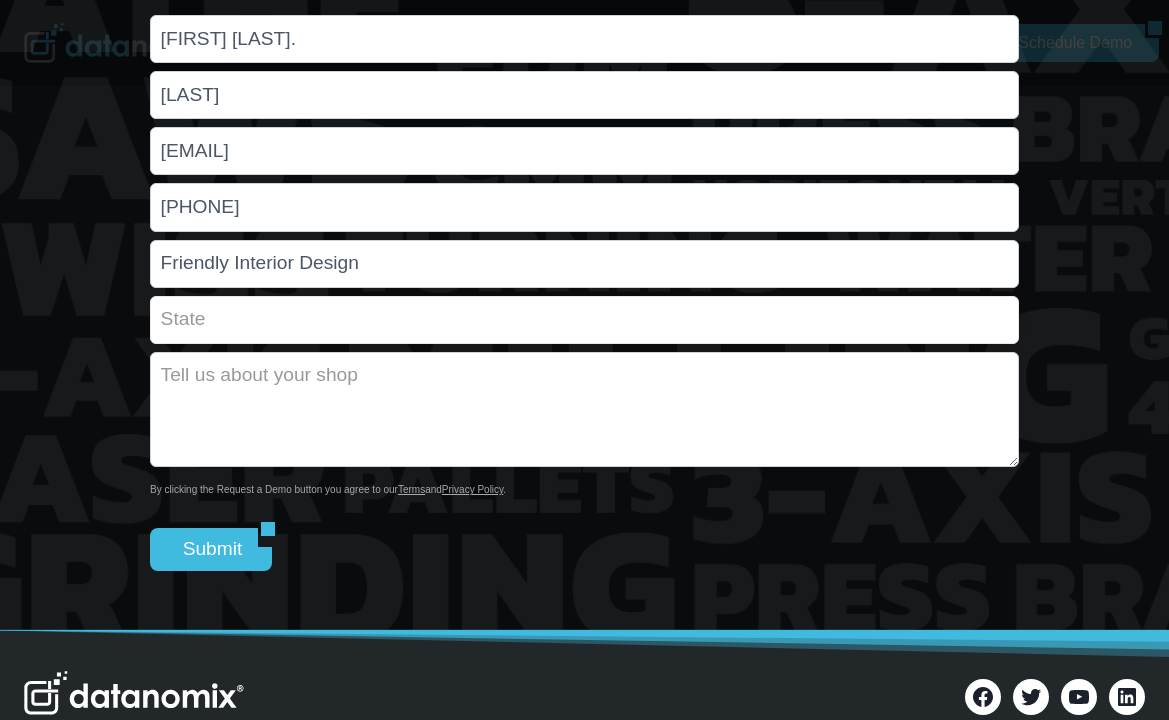 click at bounding box center [584, 320] 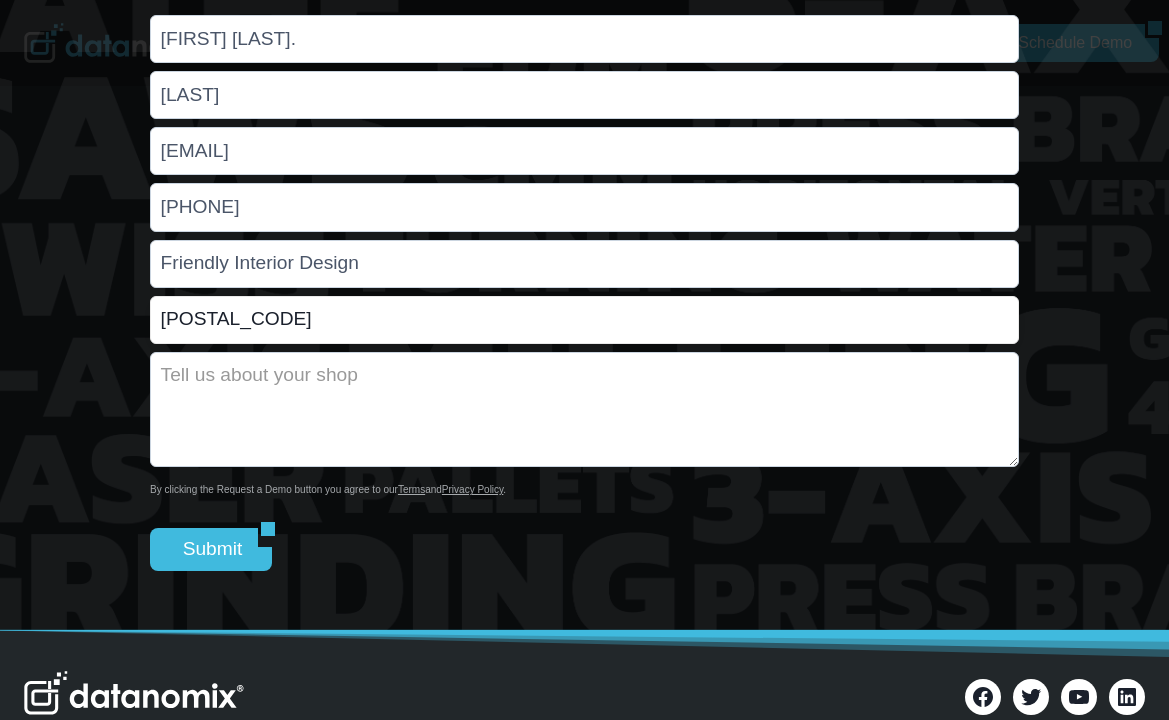 type on "[POSTAL_CODE]" 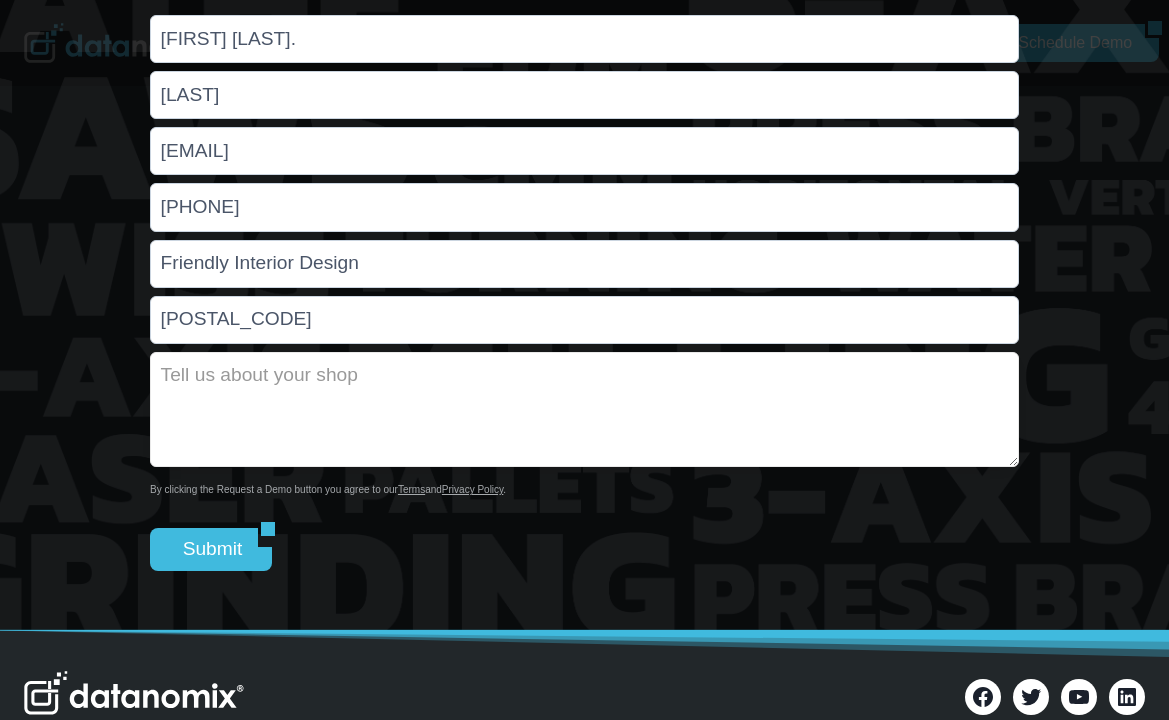 click at bounding box center [584, 409] 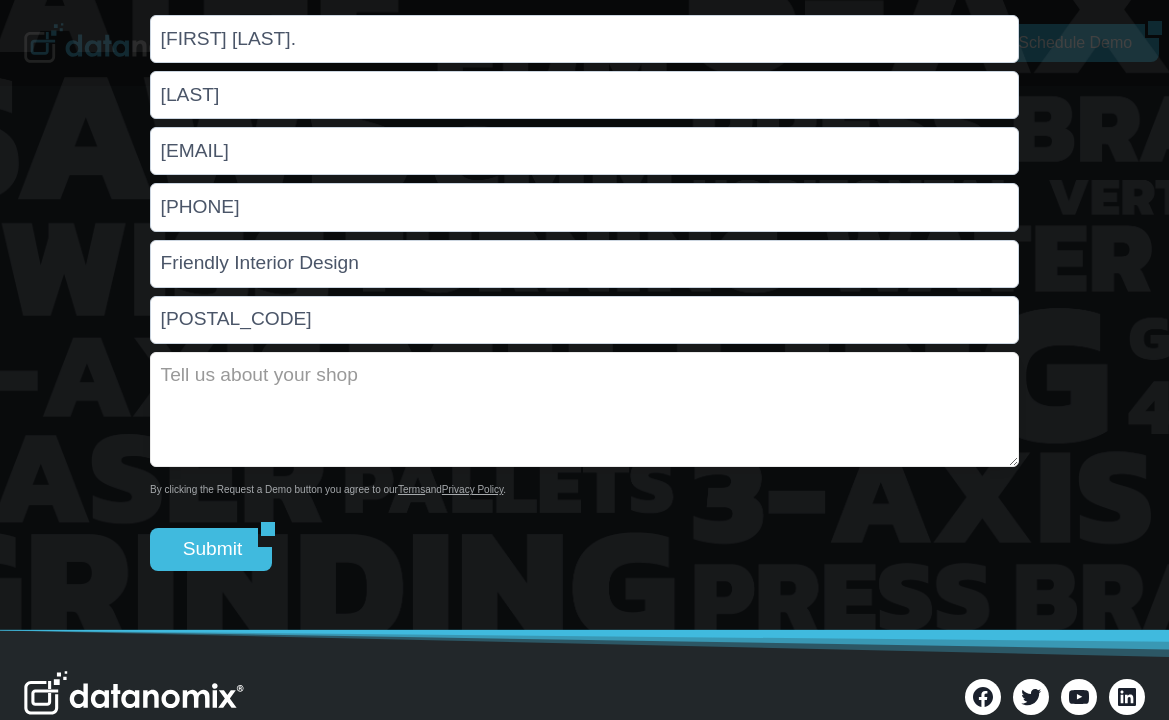 click at bounding box center [584, 409] 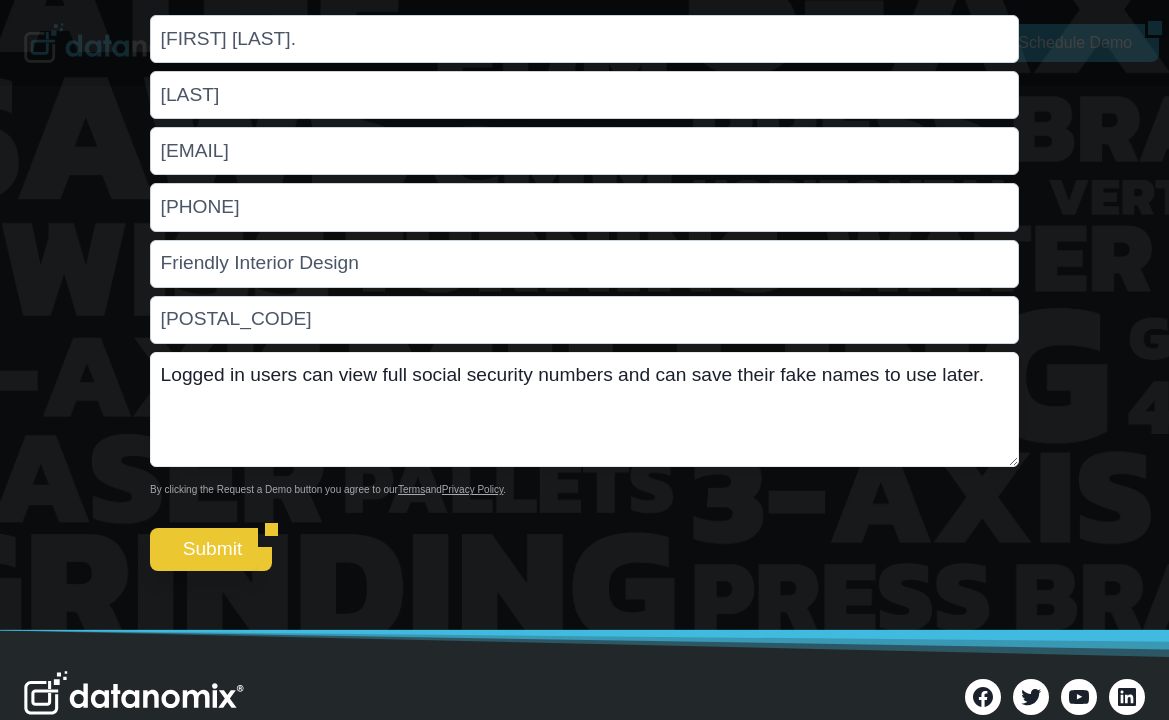 type on "Logged in users can view full social security numbers and can save their fake names to use later." 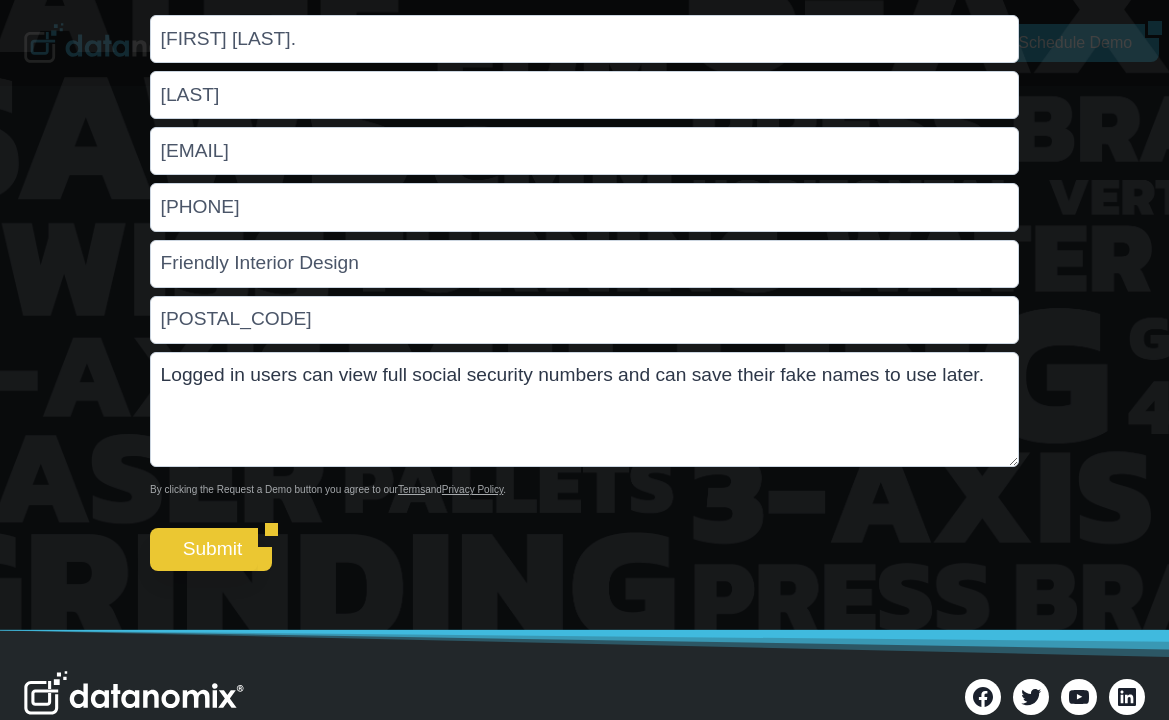 click on "Submit" at bounding box center (204, 549) 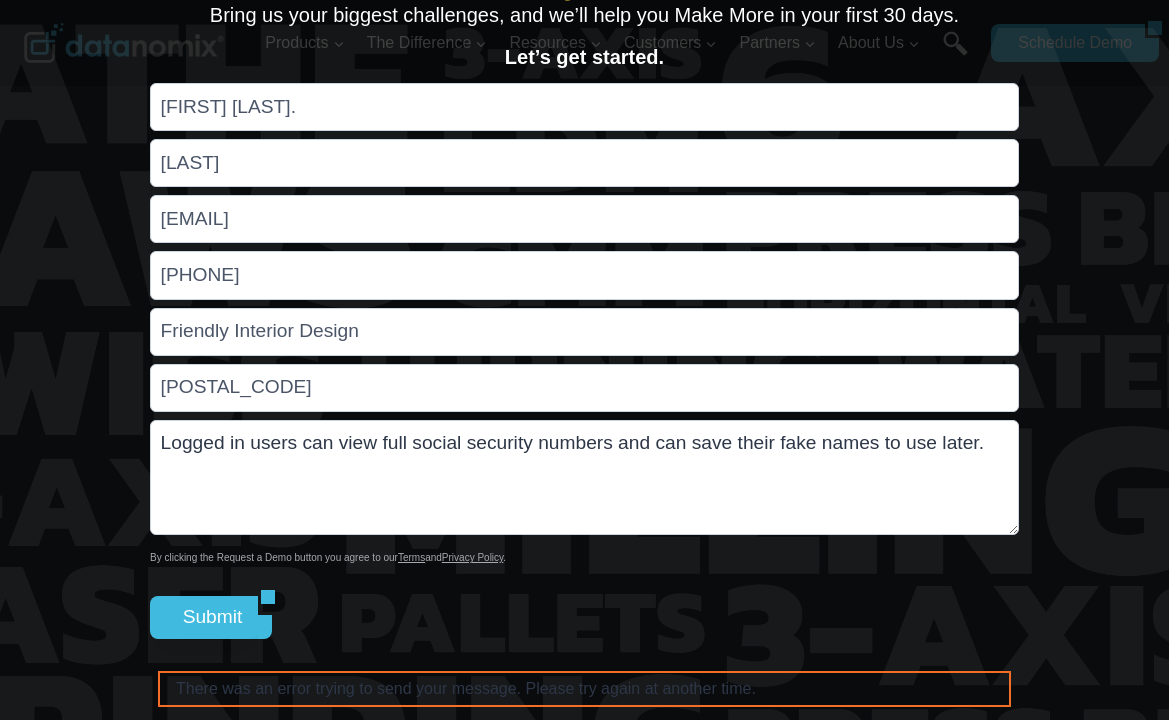 scroll, scrollTop: 7614, scrollLeft: 0, axis: vertical 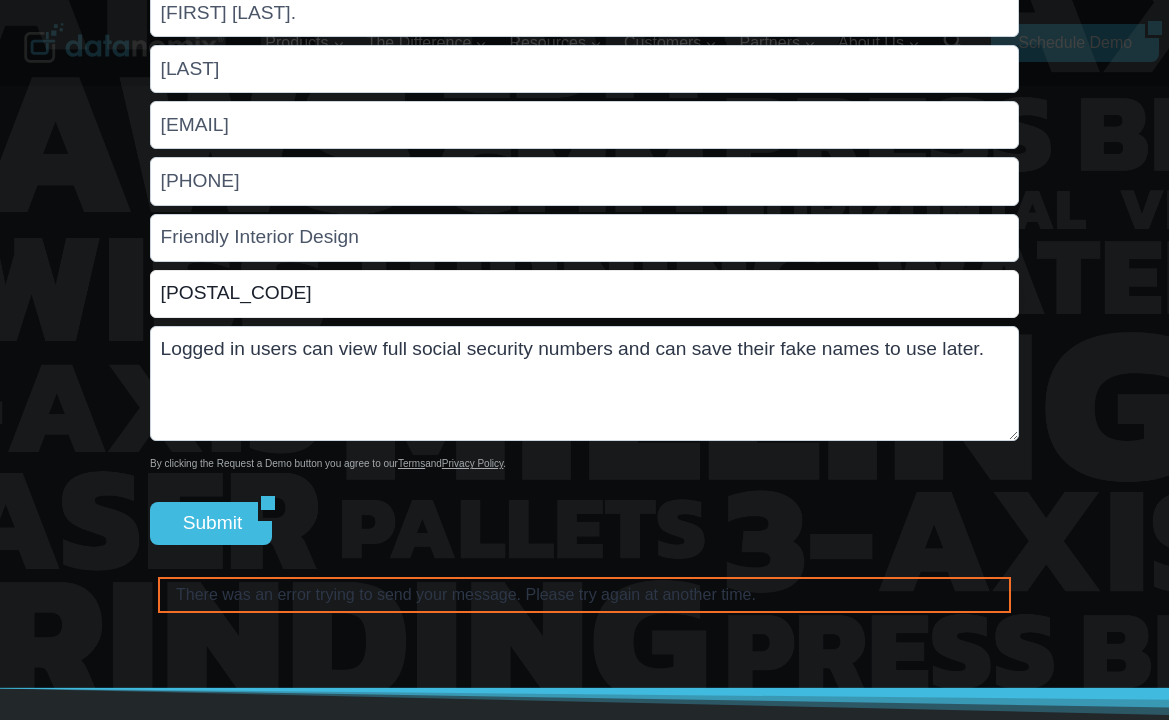 drag, startPoint x: 263, startPoint y: 330, endPoint x: 105, endPoint y: 329, distance: 158.00316 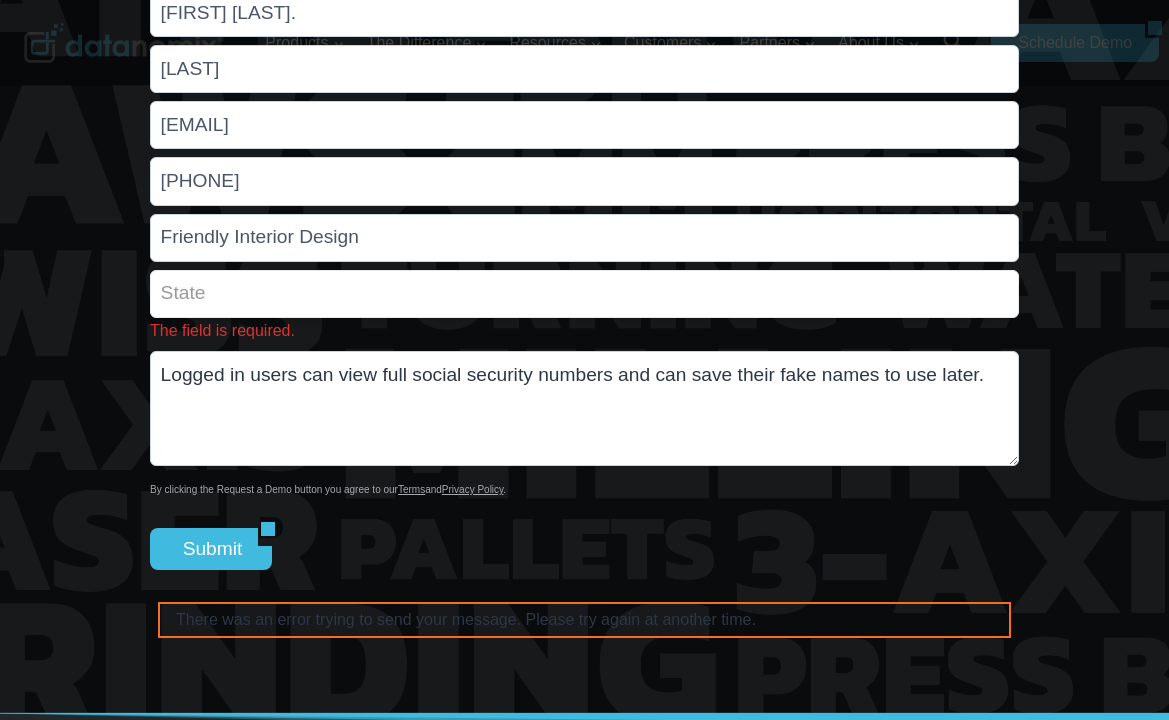 click on "The field is required." at bounding box center [584, 294] 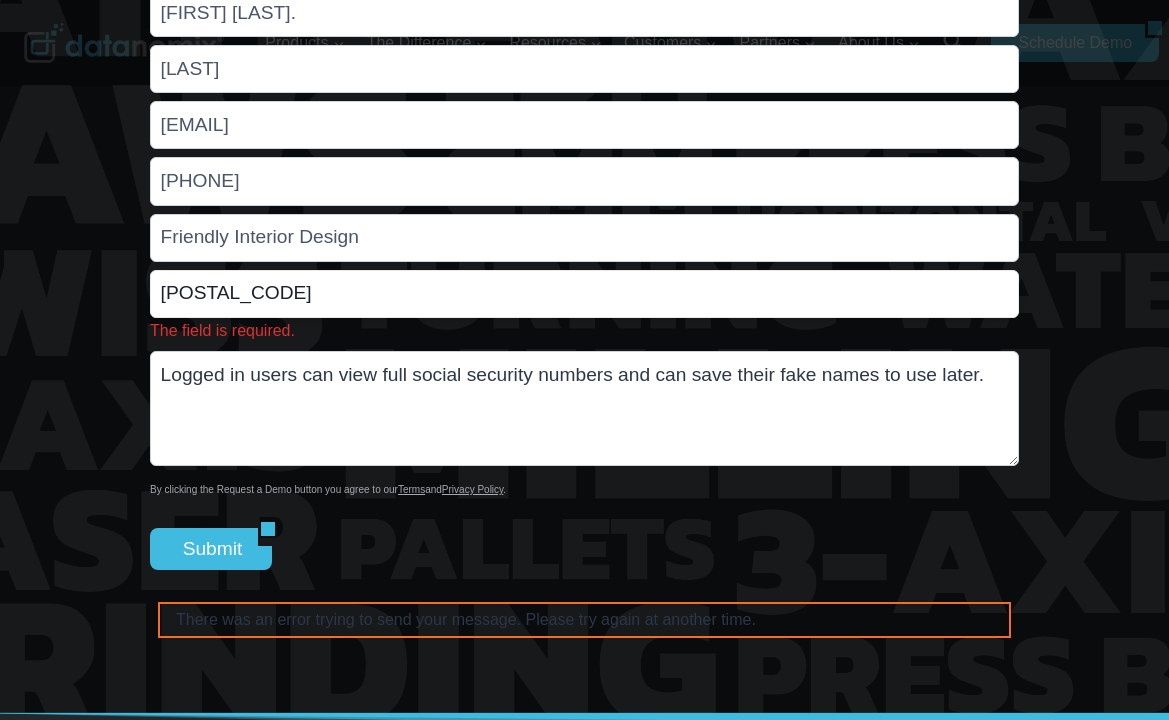 click on "[POSTAL_CODE]" at bounding box center [584, 294] 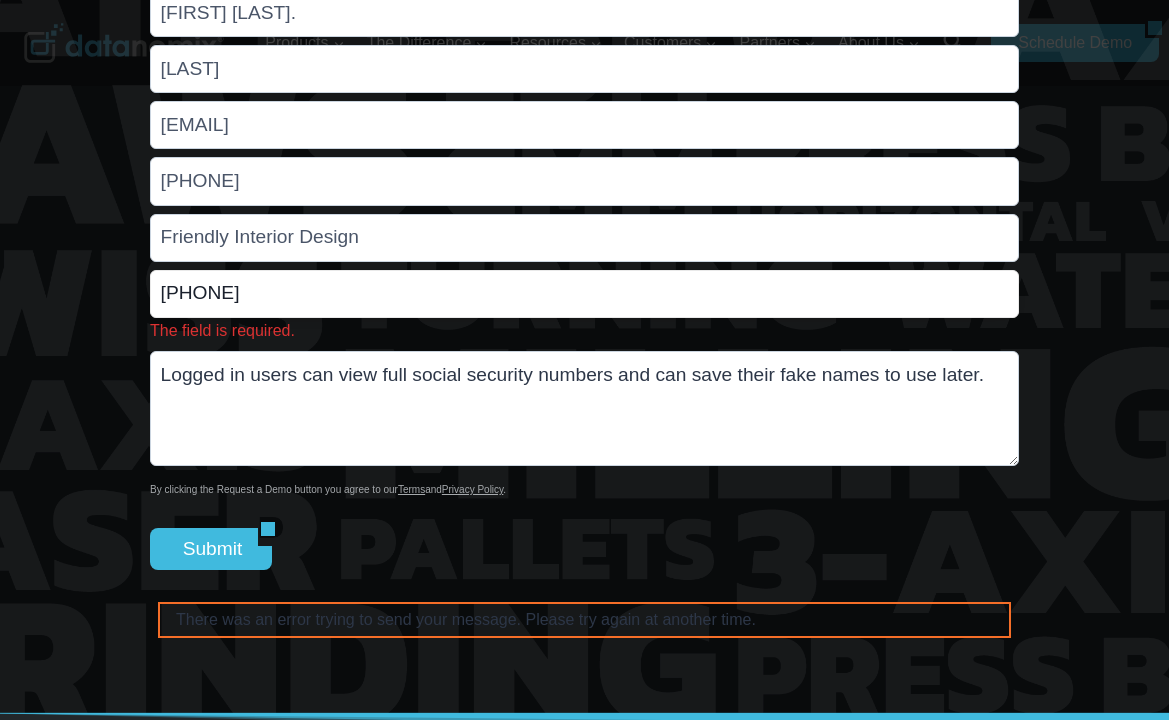 click on "[PHONE]" at bounding box center (584, 294) 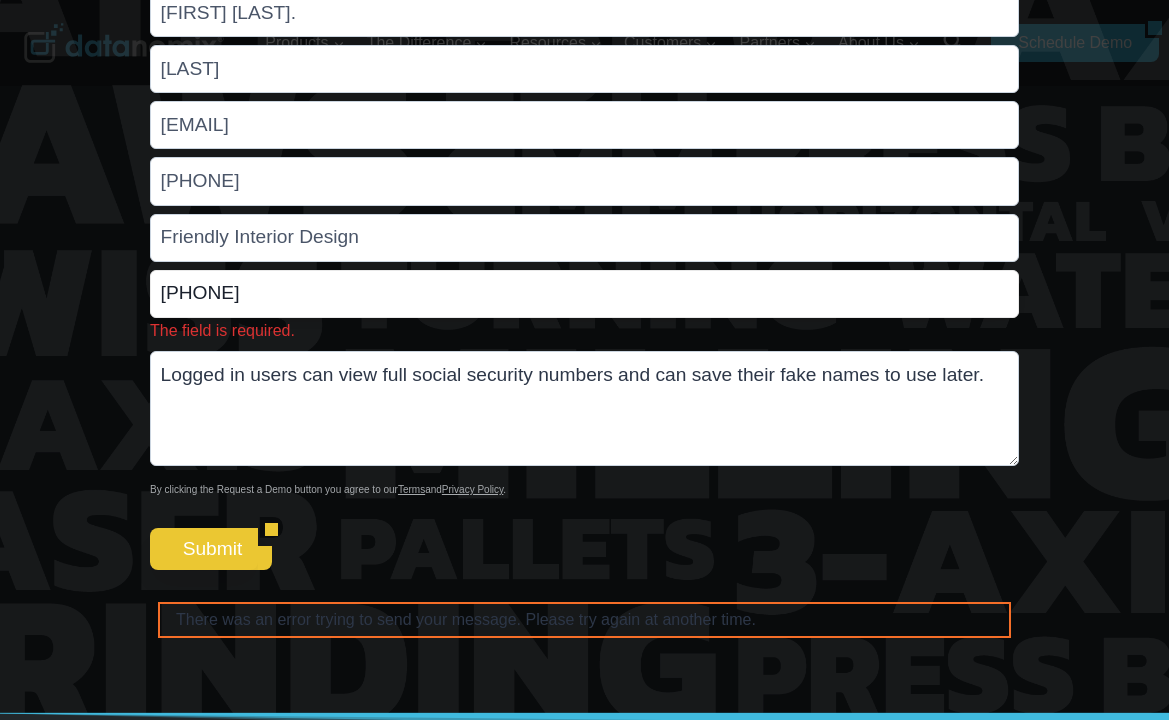 type on "[PHONE]" 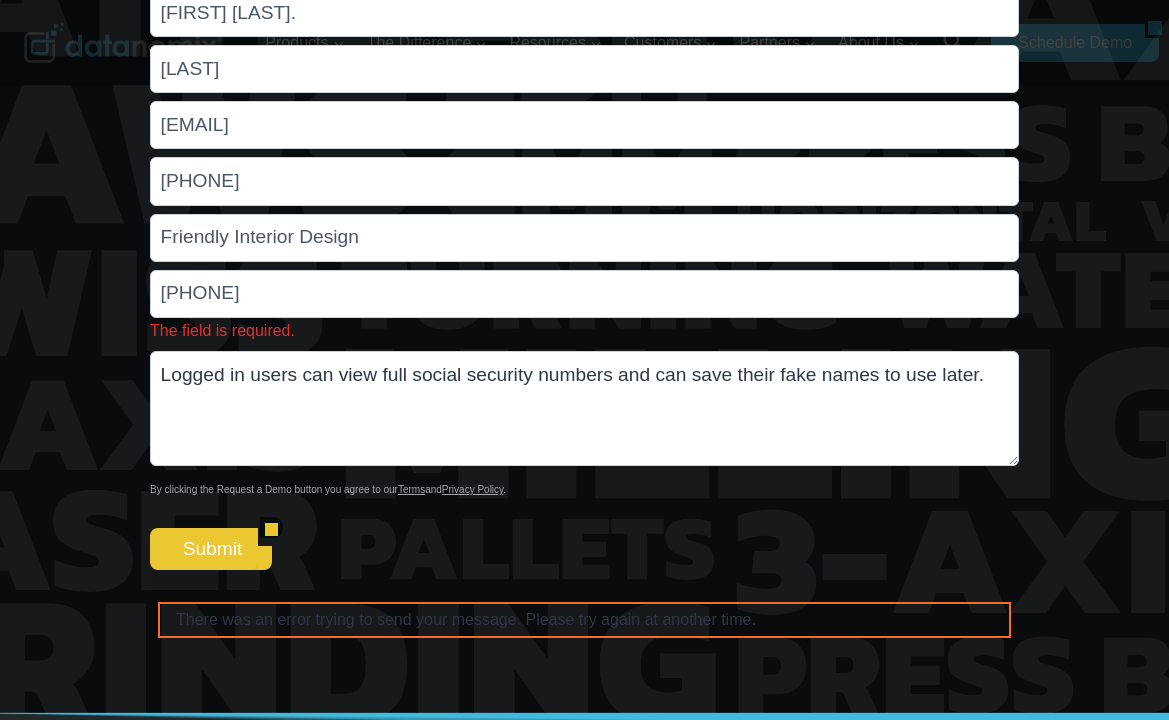 click on "Submit" at bounding box center [204, 549] 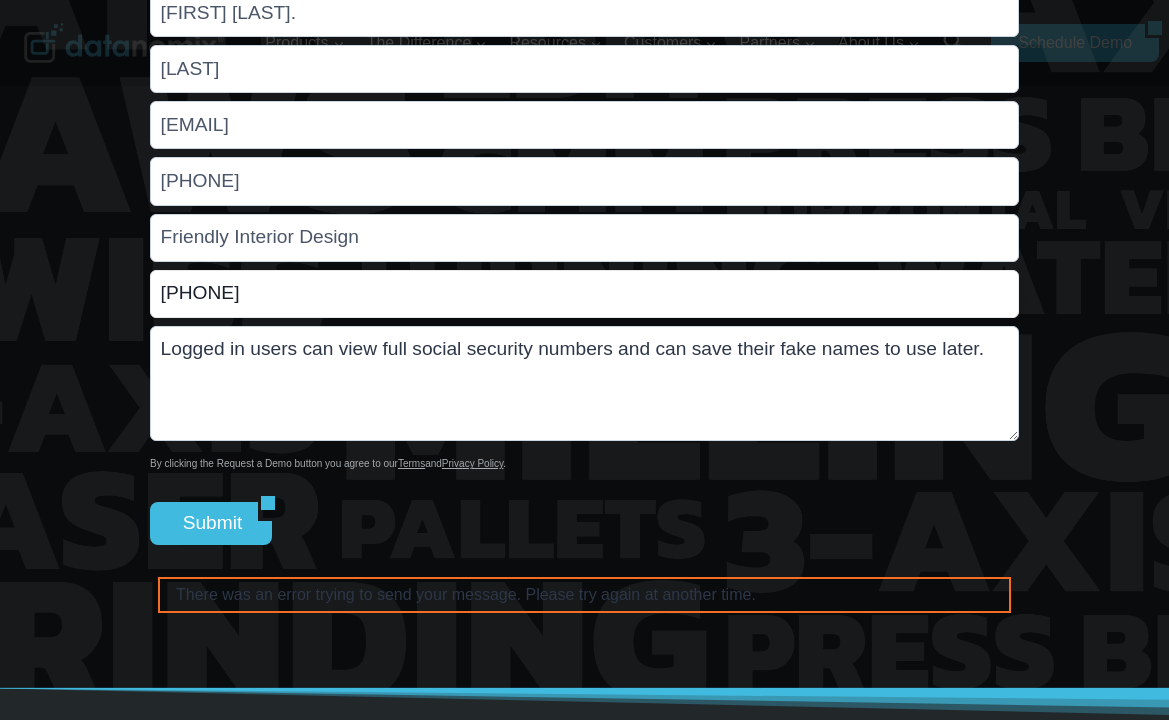 drag, startPoint x: 388, startPoint y: 333, endPoint x: 47, endPoint y: 287, distance: 344.08865 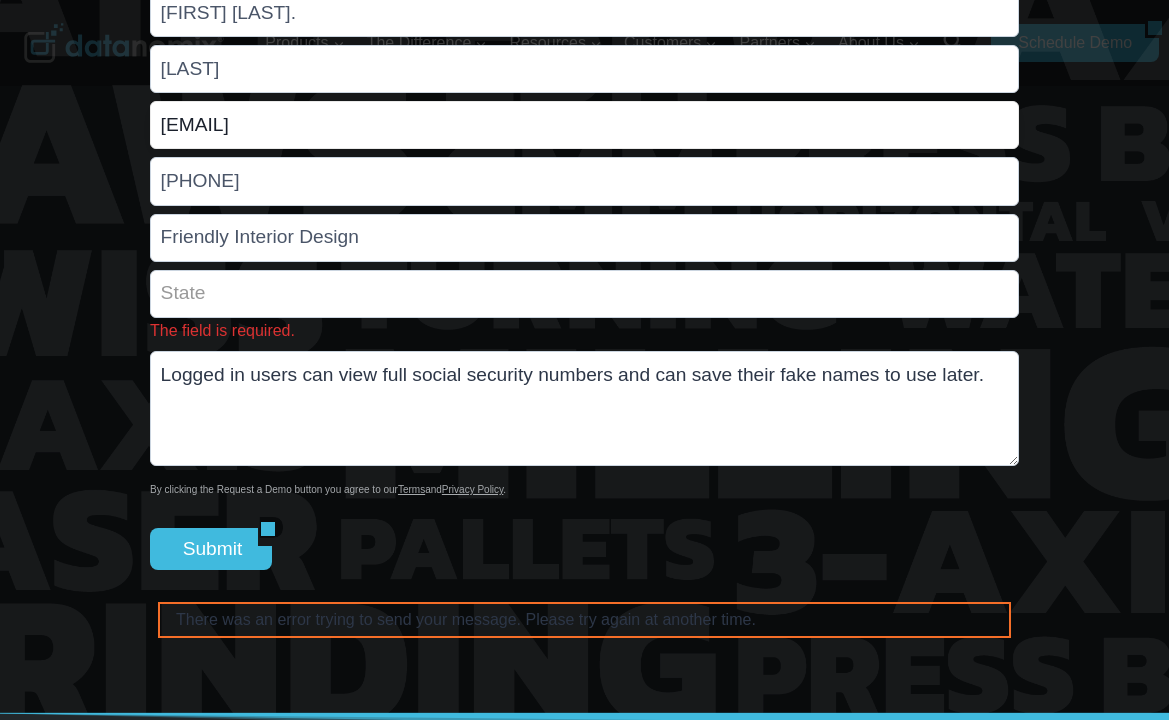 drag, startPoint x: 343, startPoint y: 155, endPoint x: 79, endPoint y: 155, distance: 264 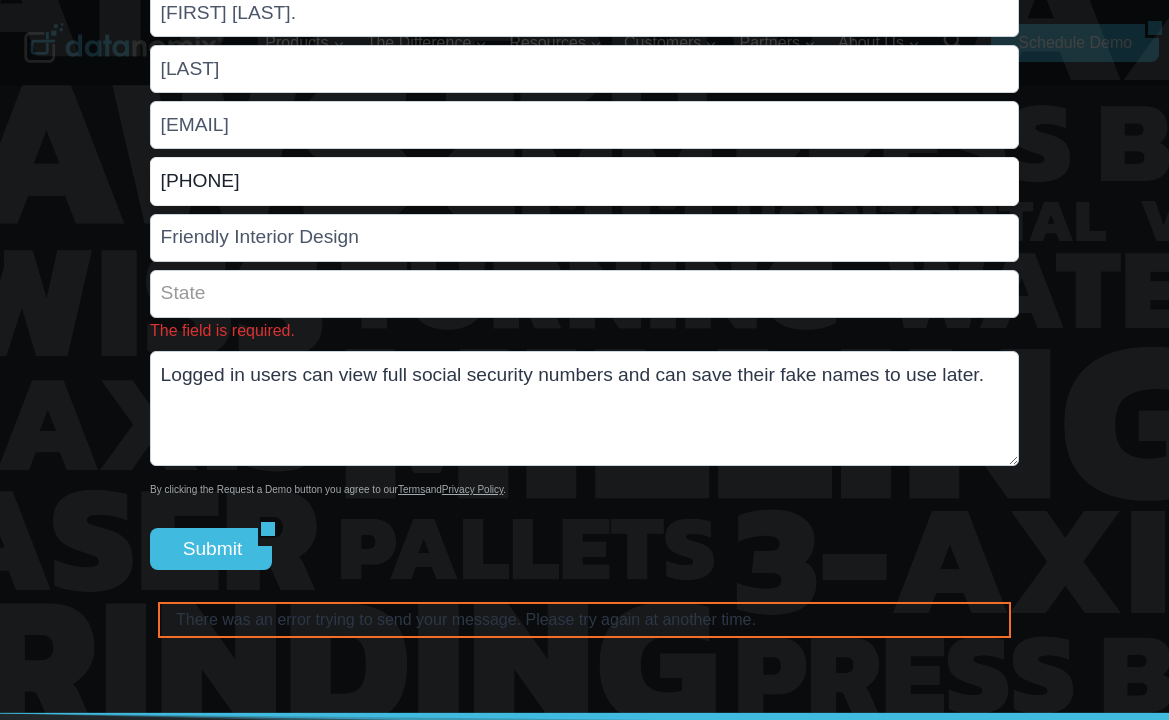 click on "[PHONE]" at bounding box center (584, 181) 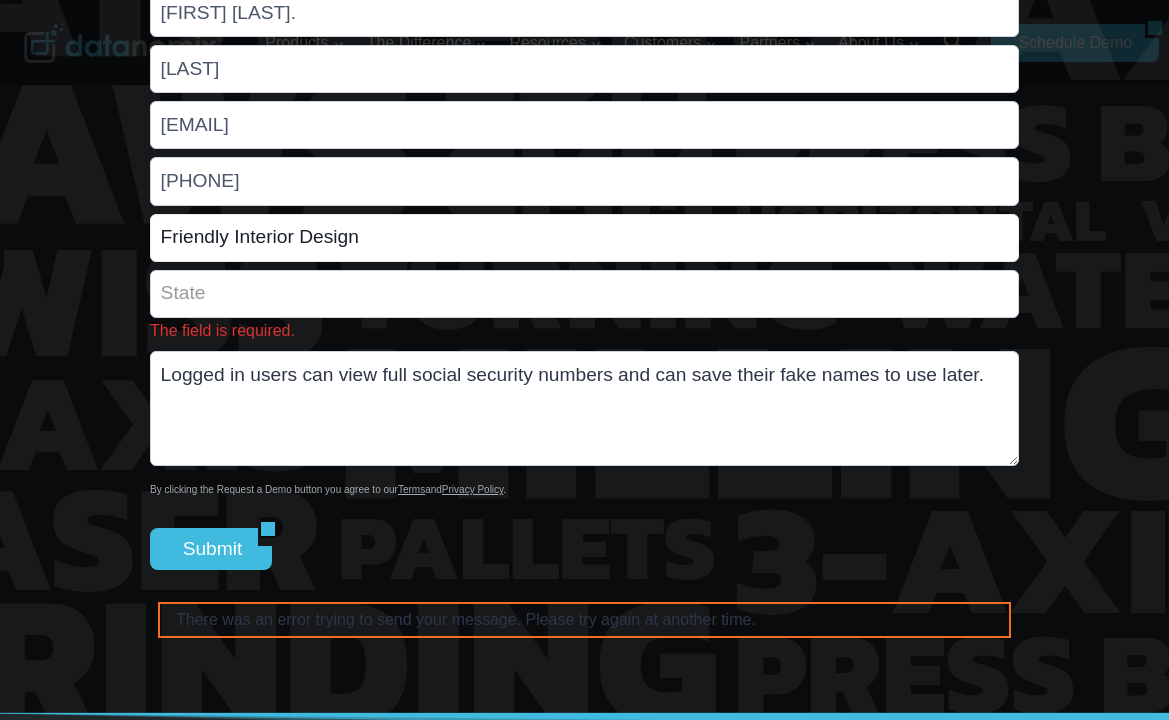 click on "Friendly Interior Design" at bounding box center (584, 238) 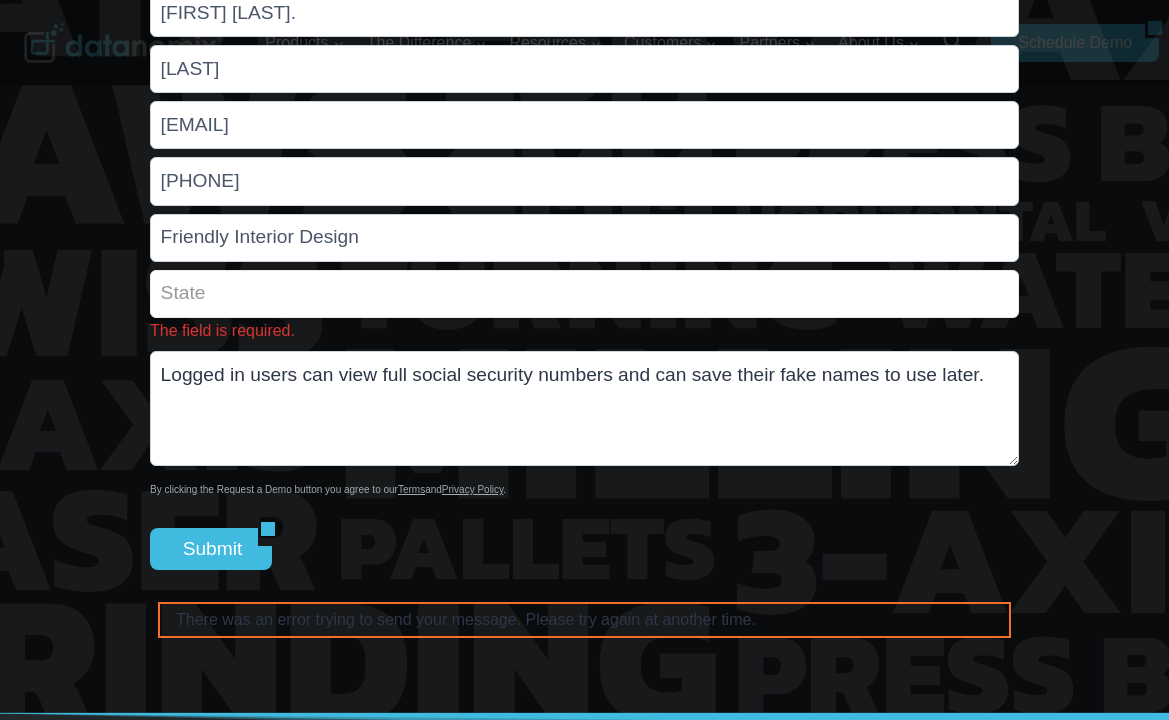 click on "The field is required." at bounding box center (584, 294) 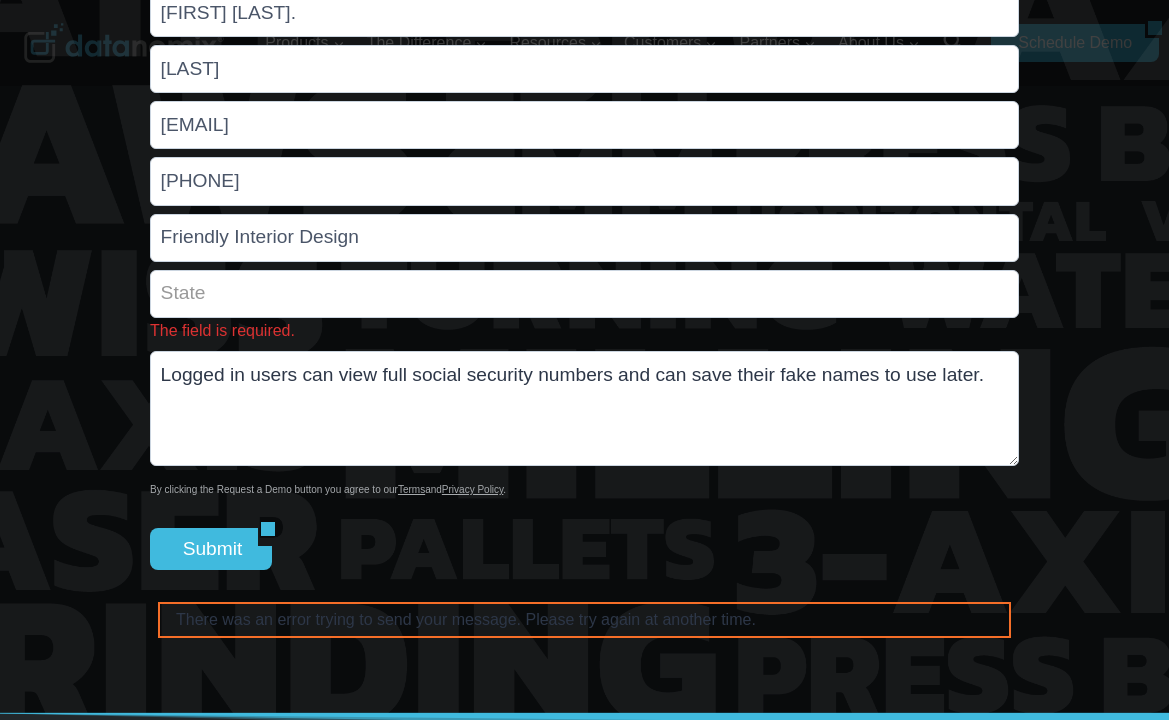 click on "There was an error trying to send your message. Please try again at another time. The field is required.
[FIRST] [LAST]
[EMAIL]
[PHONE]
Friendly Interior Design
The field is required.
Logged in users can view full social security numbers and can save their fake names to use later.
By clicking the Request a Demo button you agree to our Terms and Privacy Policy .
Please leave this field empty.
Submit
Δ There was an error trying to send your message. Please try again at another time." at bounding box center [584, 259] 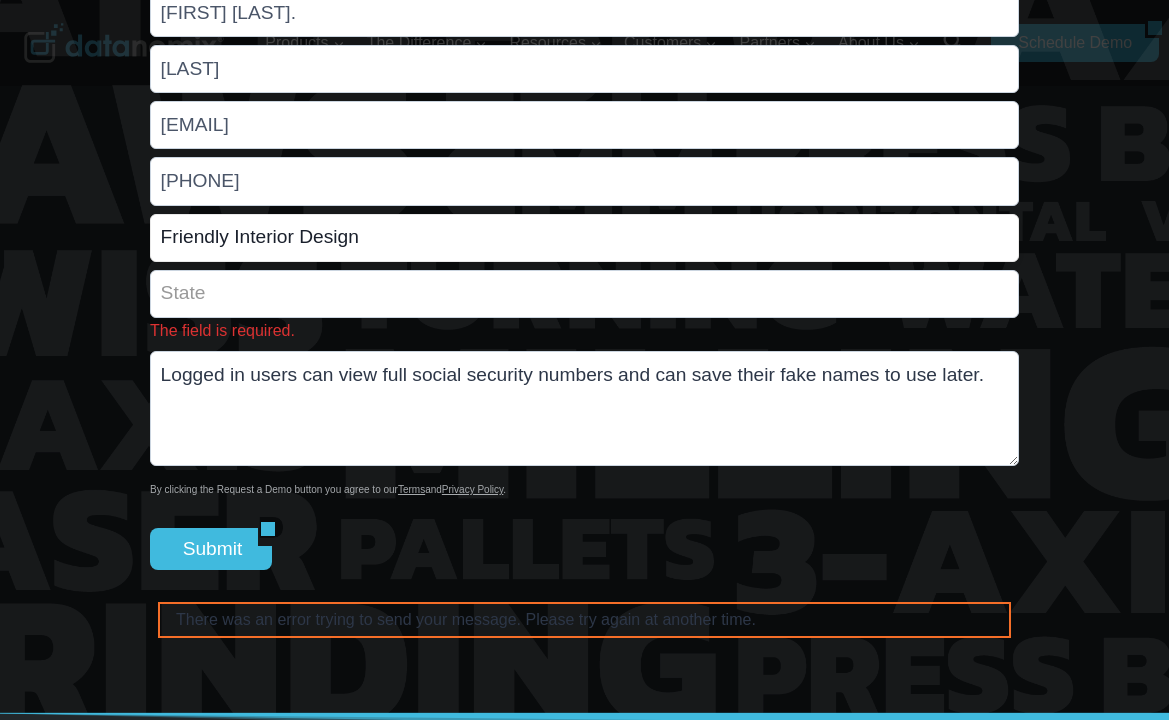 click on "Friendly Interior Design" at bounding box center (584, 238) 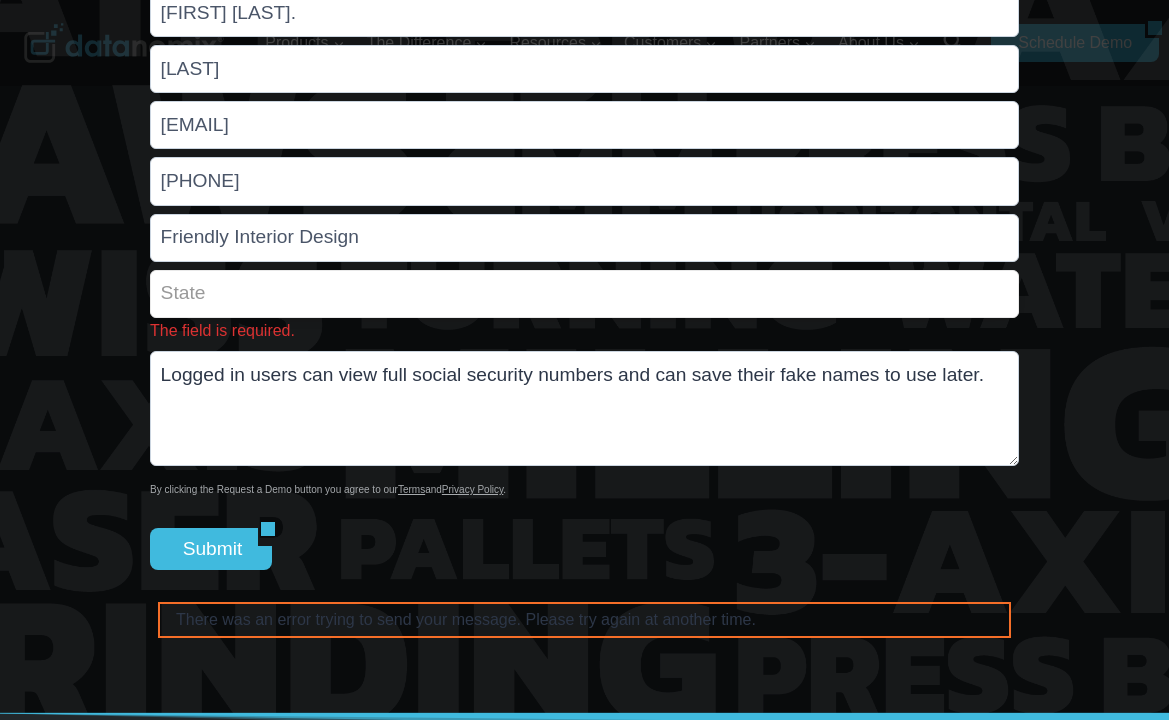 click on "The field is required." at bounding box center [584, 294] 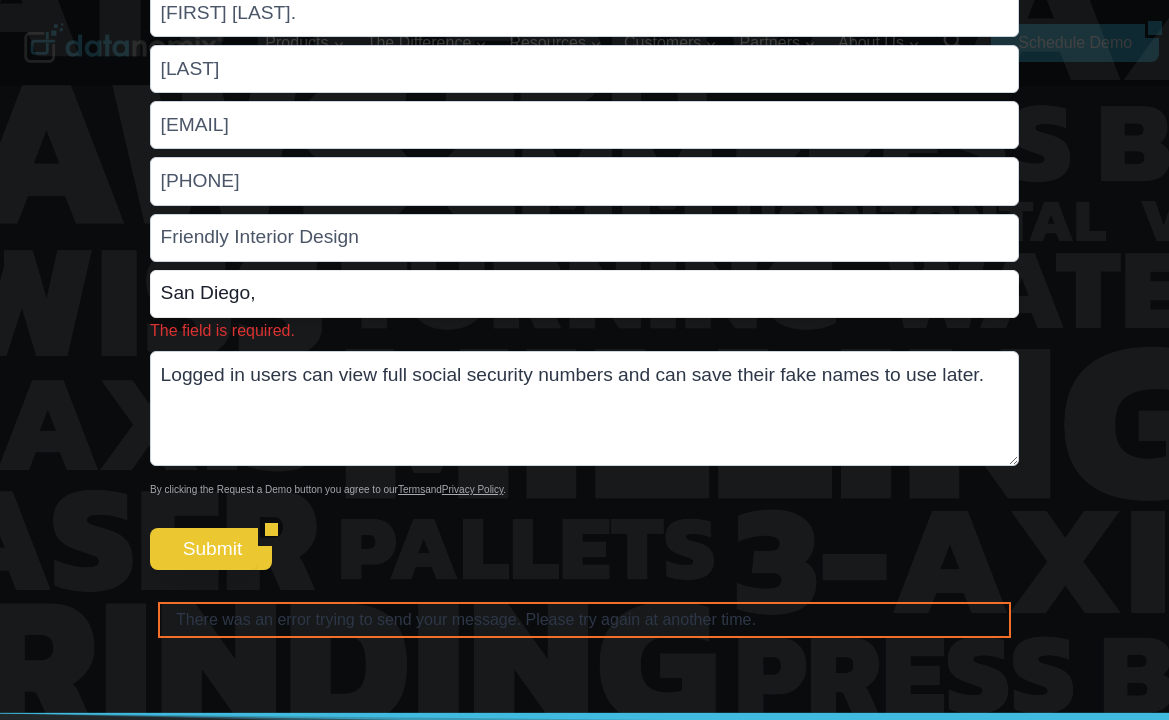 type on "San Diego," 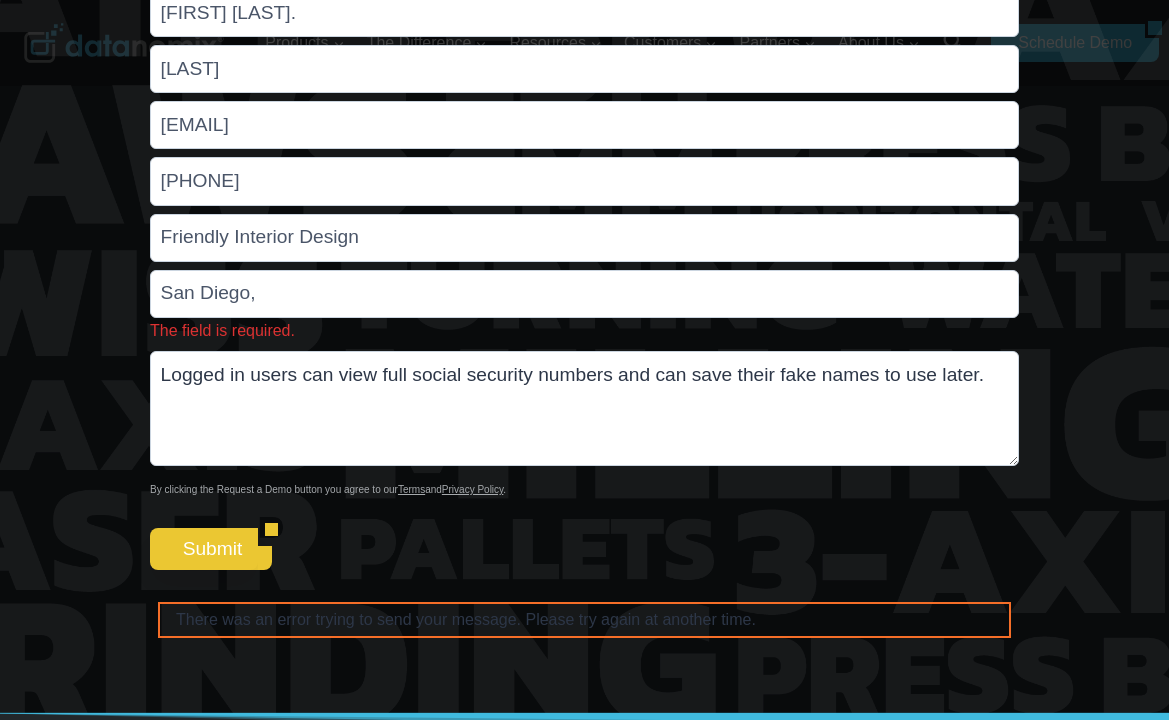 click on "[FIRST] [LAST]
[EMAIL]
[PHONE]
Friendly Interior Design
San Diego, The field is required.
Logged in users can view full social security numbers and can save their fake names to use later.
By clicking the Request a Demo button you agree to our Terms and Privacy Policy .
Please leave this field empty.
Submit
Δ There was an error trying to send your message. Please try again at another time." at bounding box center [584, 313] 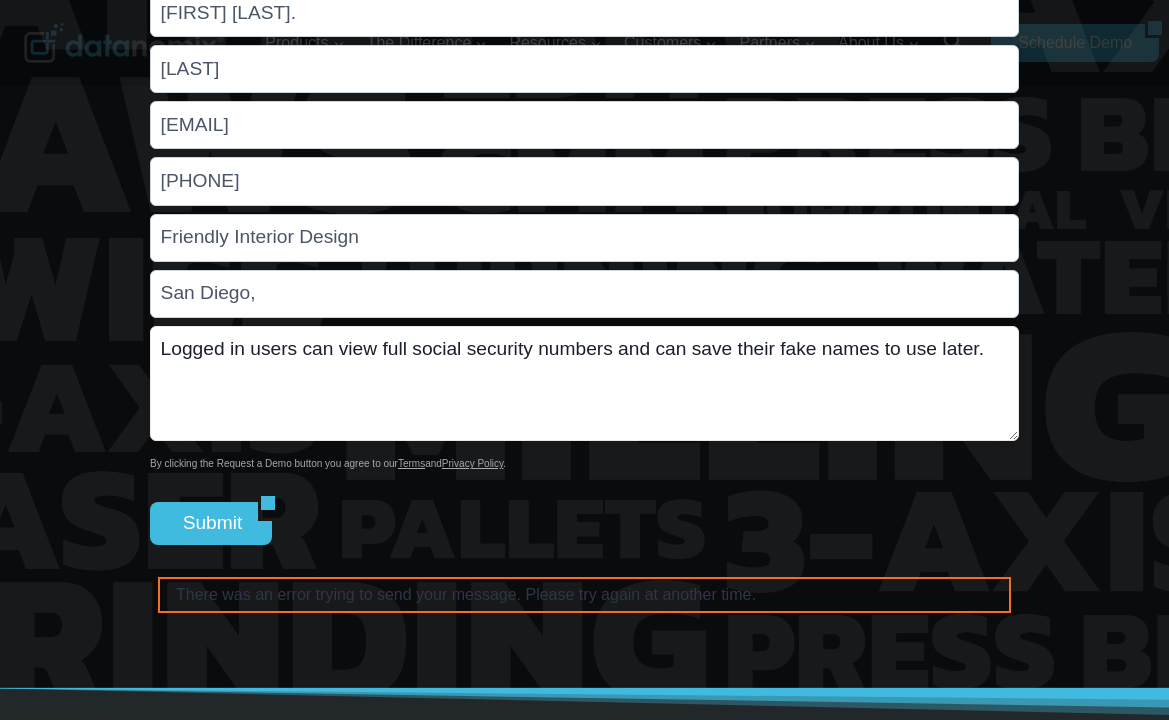drag, startPoint x: 973, startPoint y: 387, endPoint x: 632, endPoint y: 401, distance: 341.28726 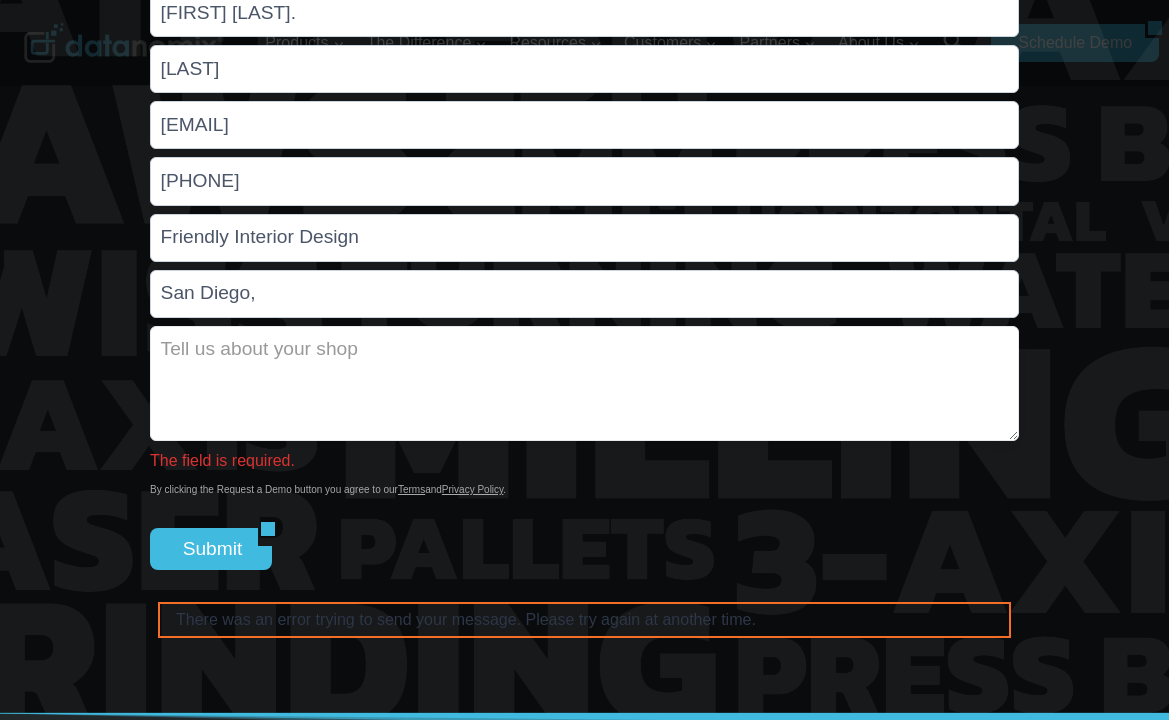 click on "The field is required." at bounding box center [584, 383] 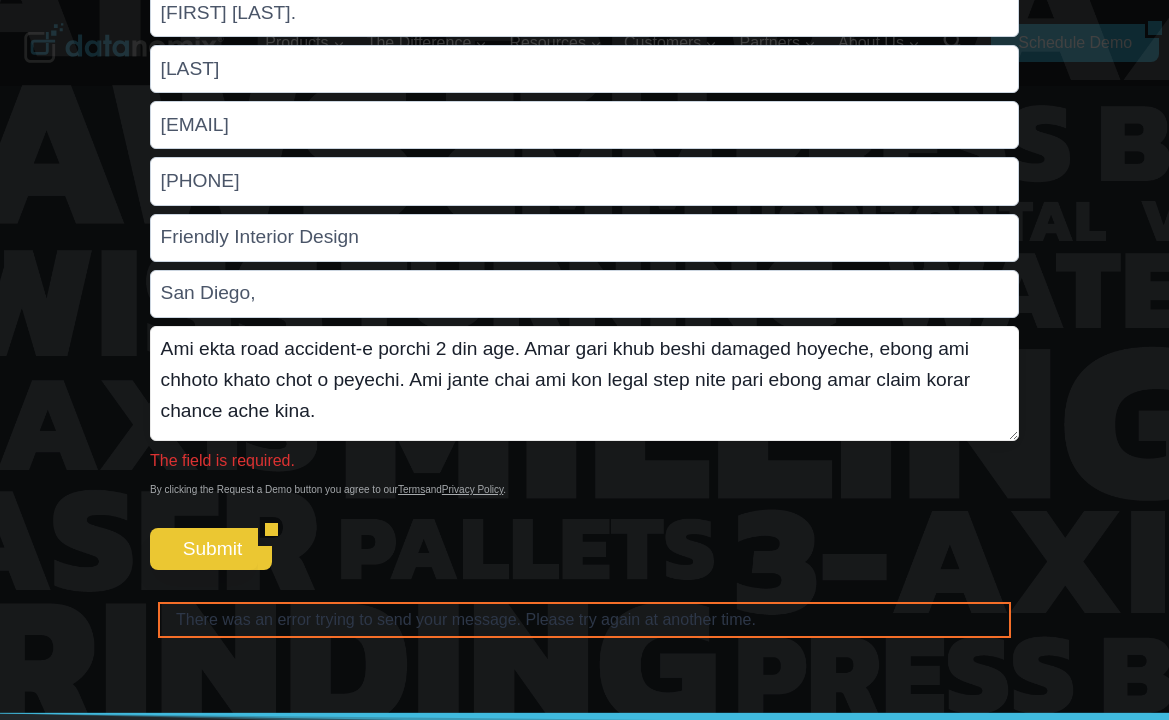 type on "Ami ekta road accident-e porchi 2 din age. Amar gari khub beshi damaged hoyeche, ebong ami chhoto khato chot o peyechi. Ami jante chai ami kon legal step nite pari ebong amar claim korar chance ache kina." 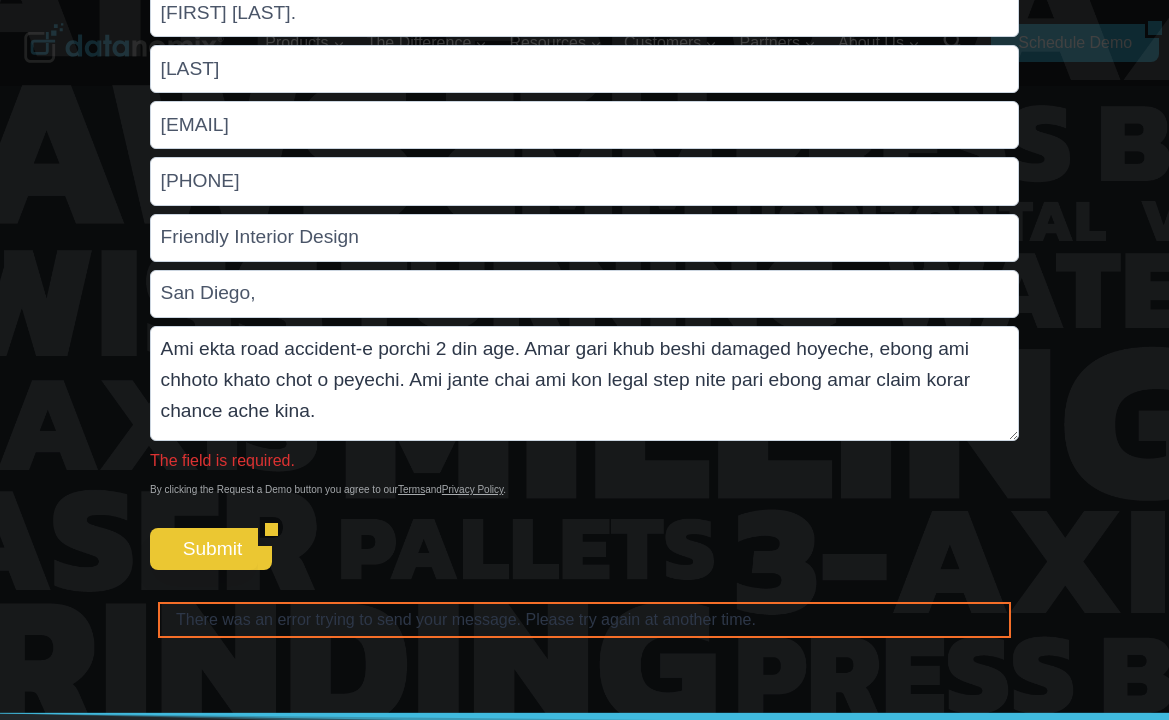 click on "[FIRST] [LAST]
[EMAIL]
[PHONE]
Friendly Interior Design
San Diego,
Ami ekta road accident-e porchi 2 din age. Amar gari khub beshi damaged hoyeche, ebong ami chhoto khato chot o peyechi. Ami jante chai ami kon legal step nite pari ebong amar claim korar chance ache kina. The field is required.
By clicking the Request a Demo button you agree to our Terms and Privacy Policy .
Please leave this field empty.
Submit
Δ There was an error trying to send your message. Please try again at another time." at bounding box center (584, 313) 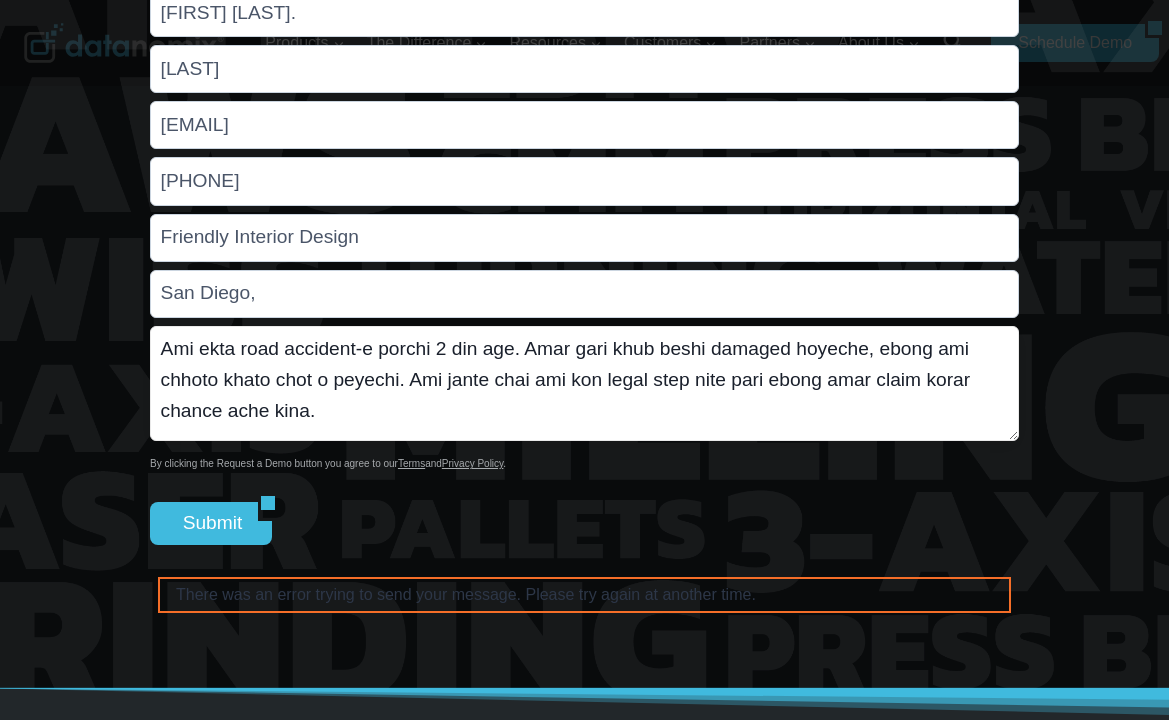 click on "Ami ekta road accident-e porchi 2 din age. Amar gari khub beshi damaged hoyeche, ebong ami chhoto khato chot o peyechi. Ami jante chai ami kon legal step nite pari ebong amar claim korar chance ache kina." at bounding box center [584, 383] 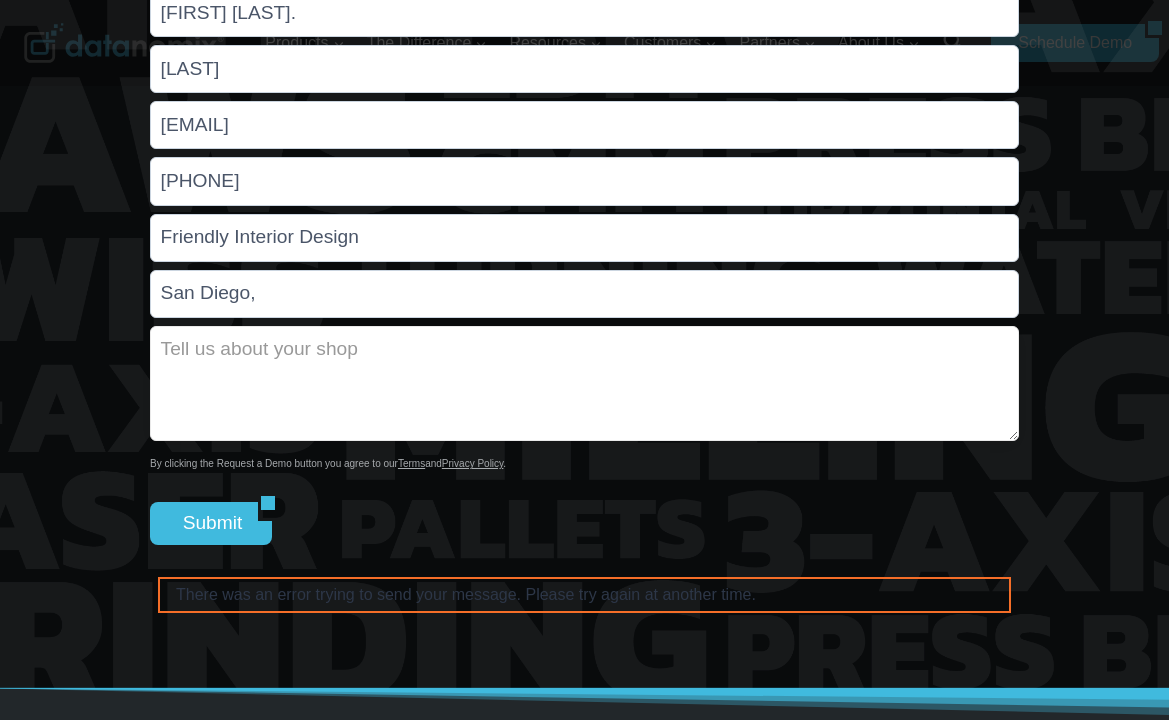 type 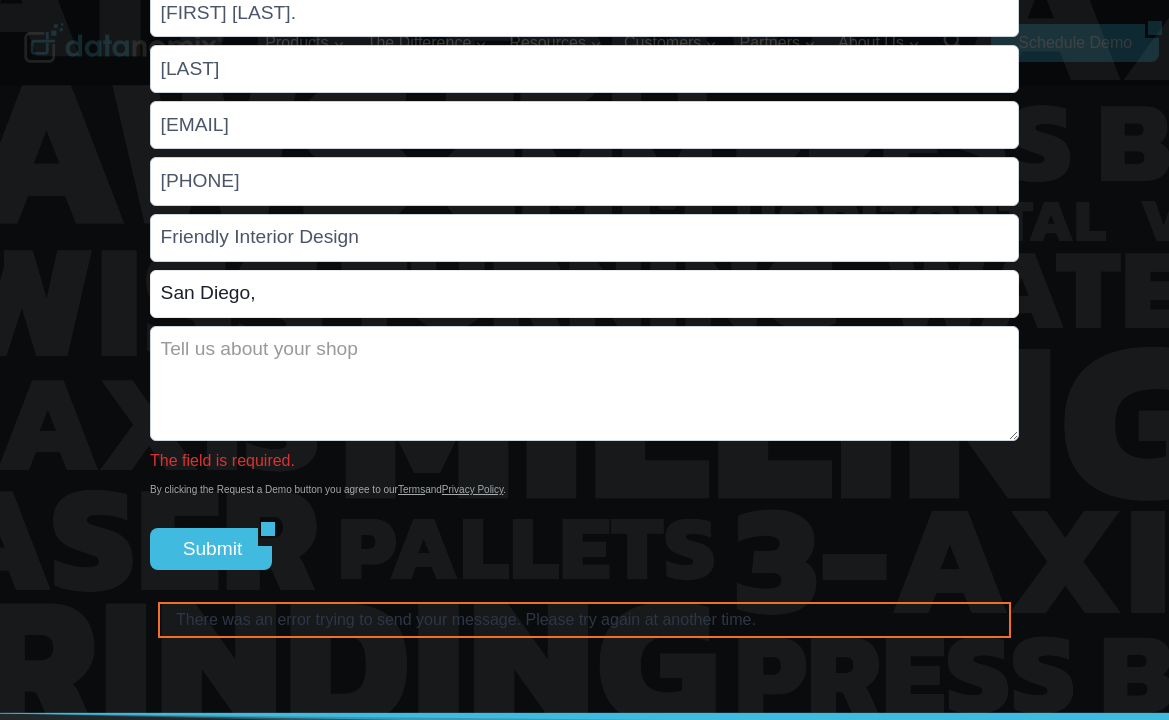 drag, startPoint x: 580, startPoint y: 328, endPoint x: -30, endPoint y: 328, distance: 610 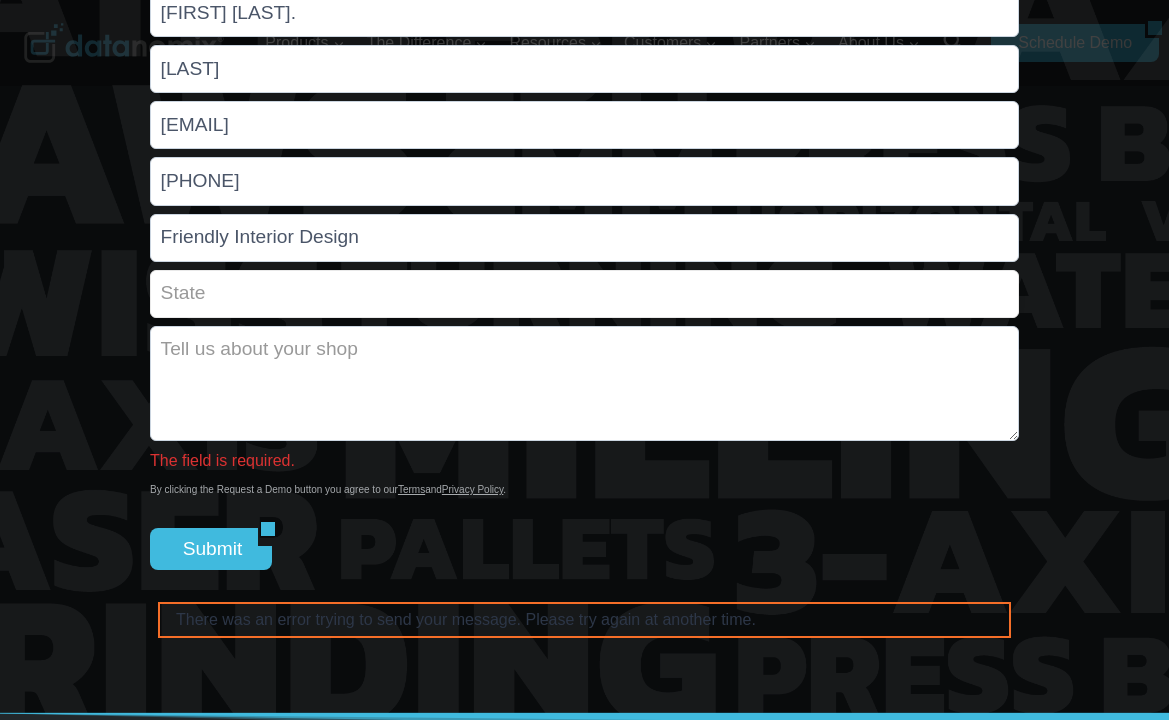 type 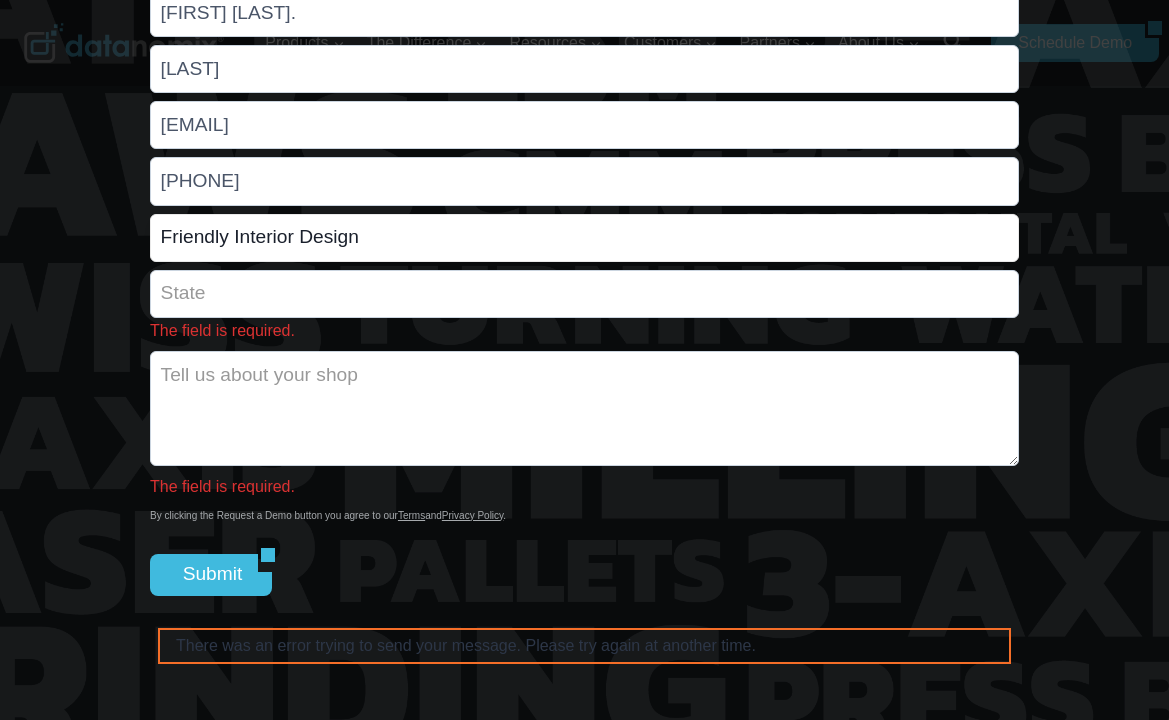 drag, startPoint x: 253, startPoint y: 267, endPoint x: 14, endPoint y: 267, distance: 239 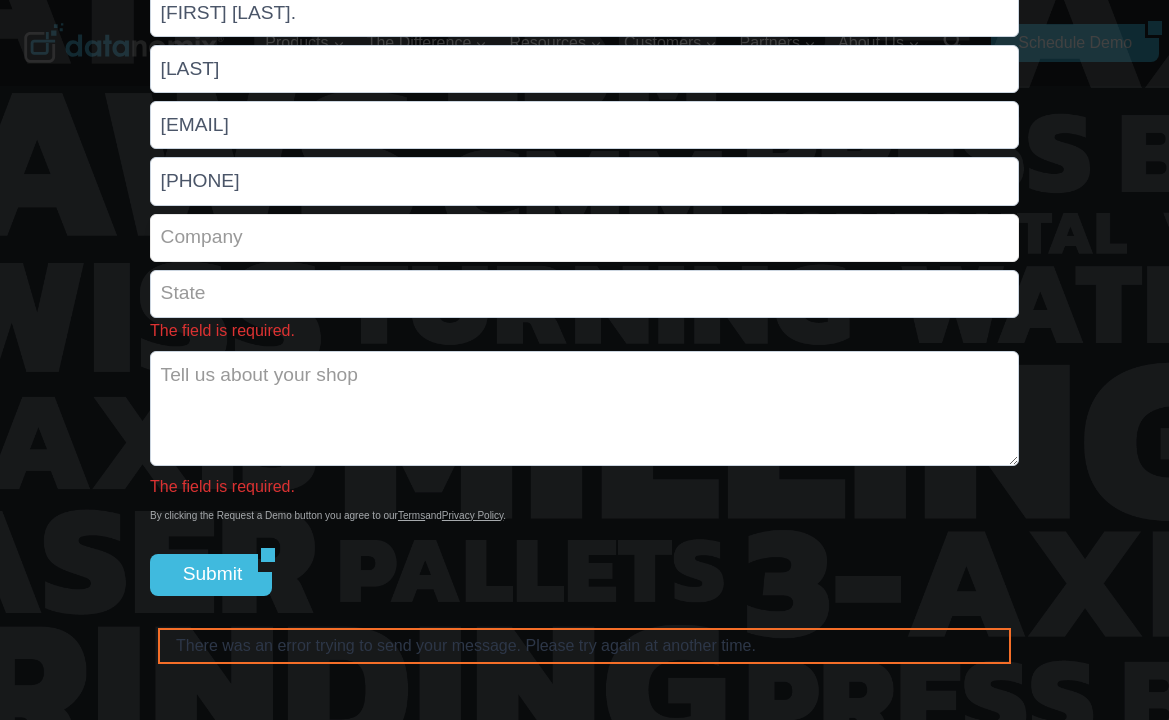 type 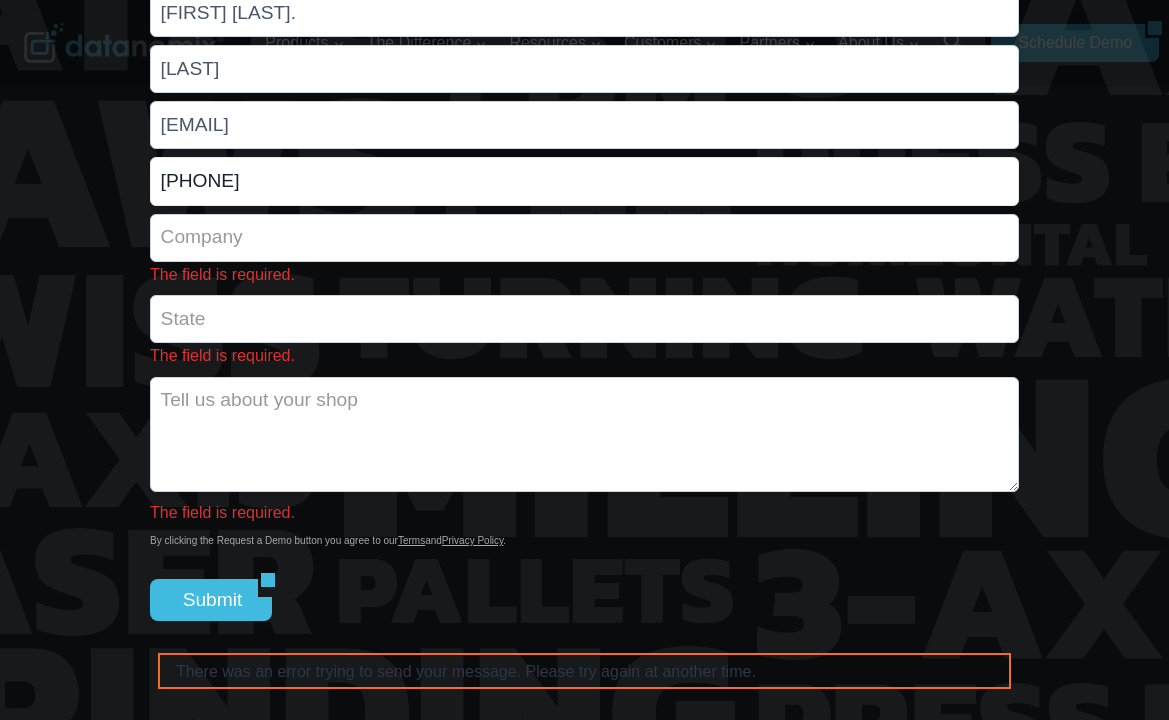 drag, startPoint x: 257, startPoint y: 214, endPoint x: 123, endPoint y: 214, distance: 134 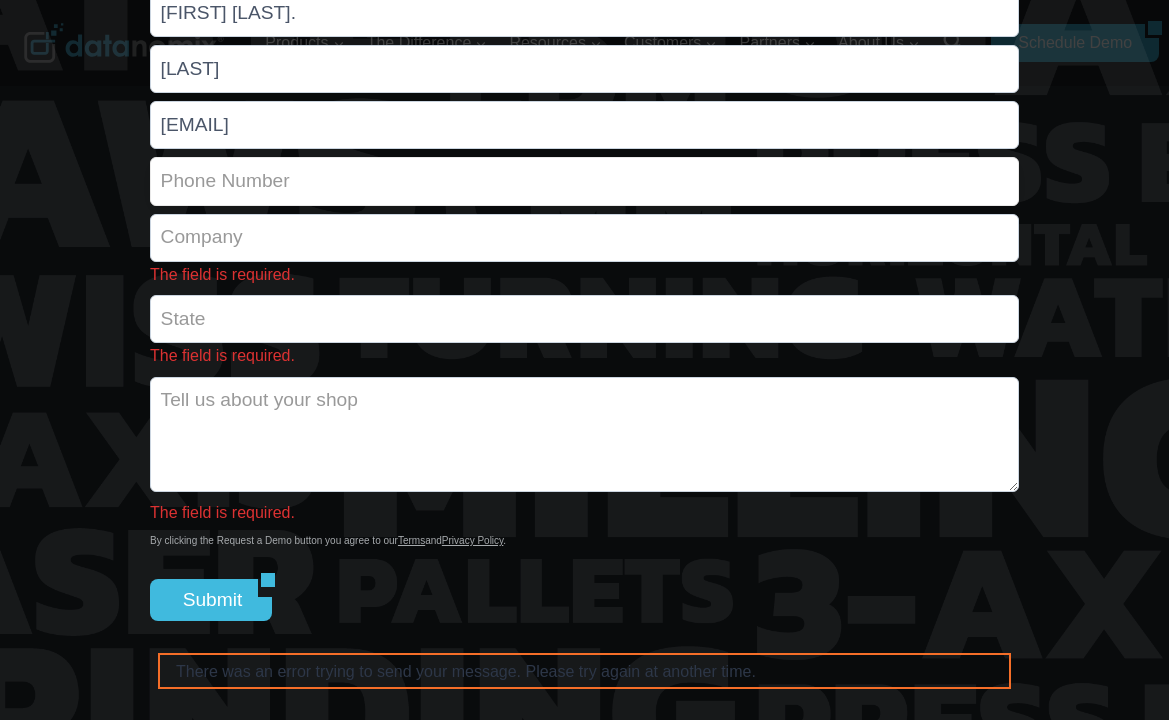 type 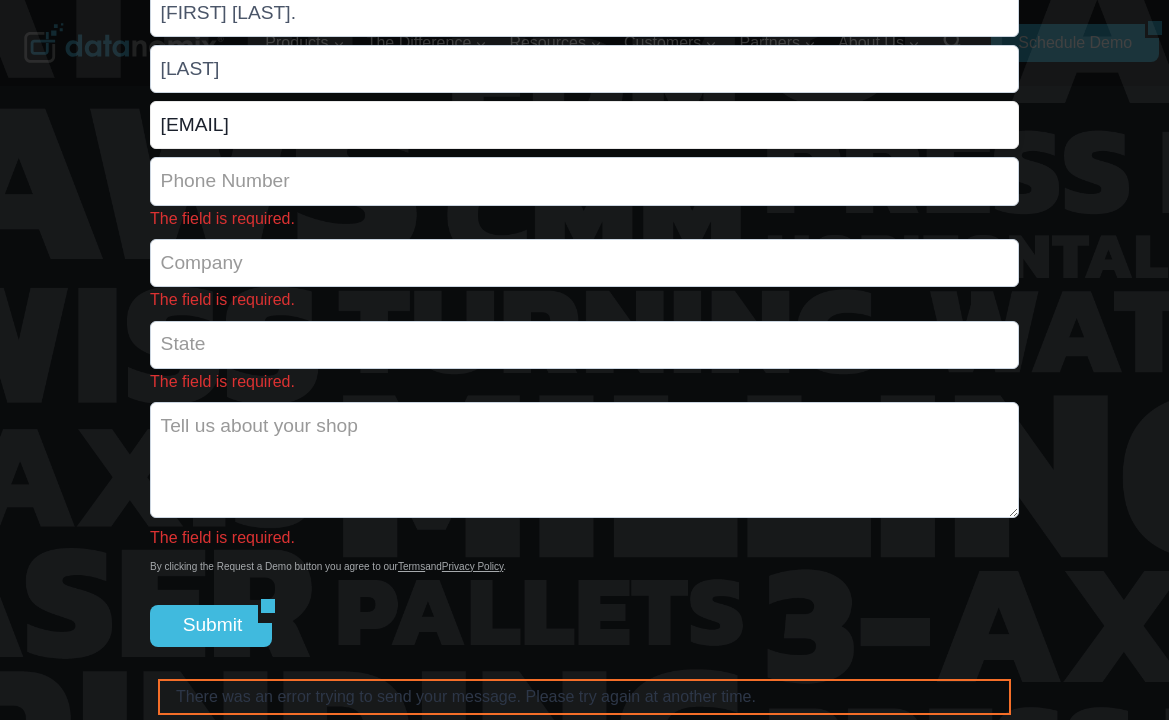 drag, startPoint x: 513, startPoint y: 149, endPoint x: 63, endPoint y: 149, distance: 450 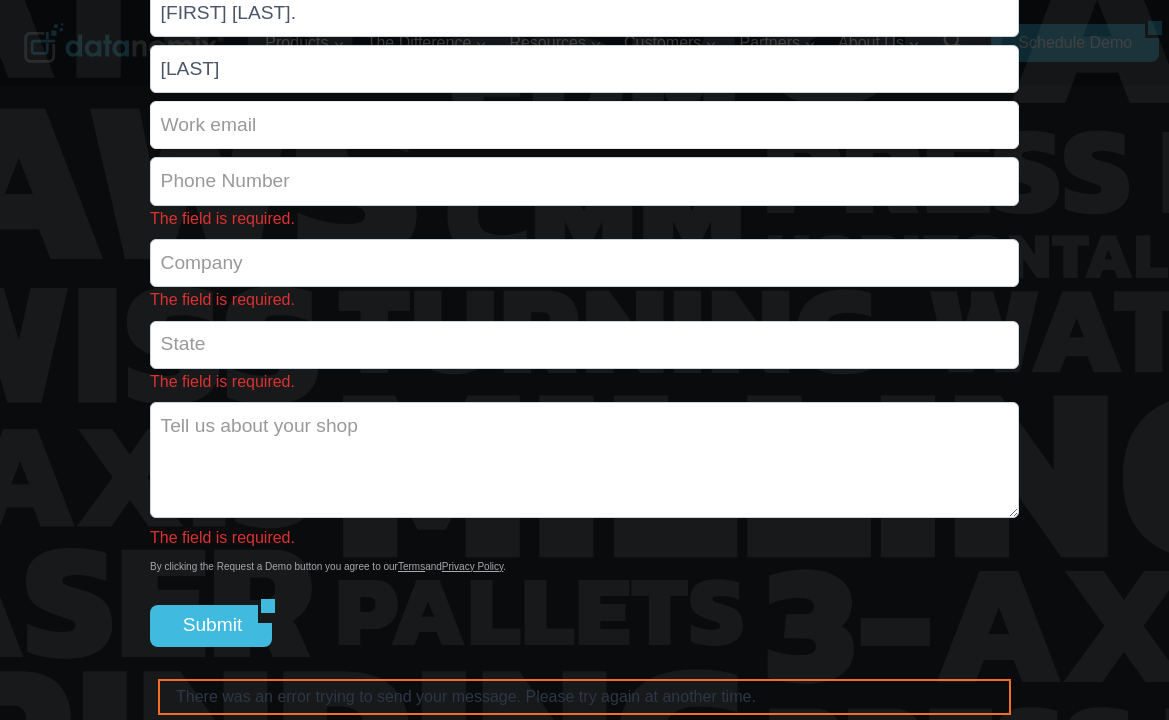 type 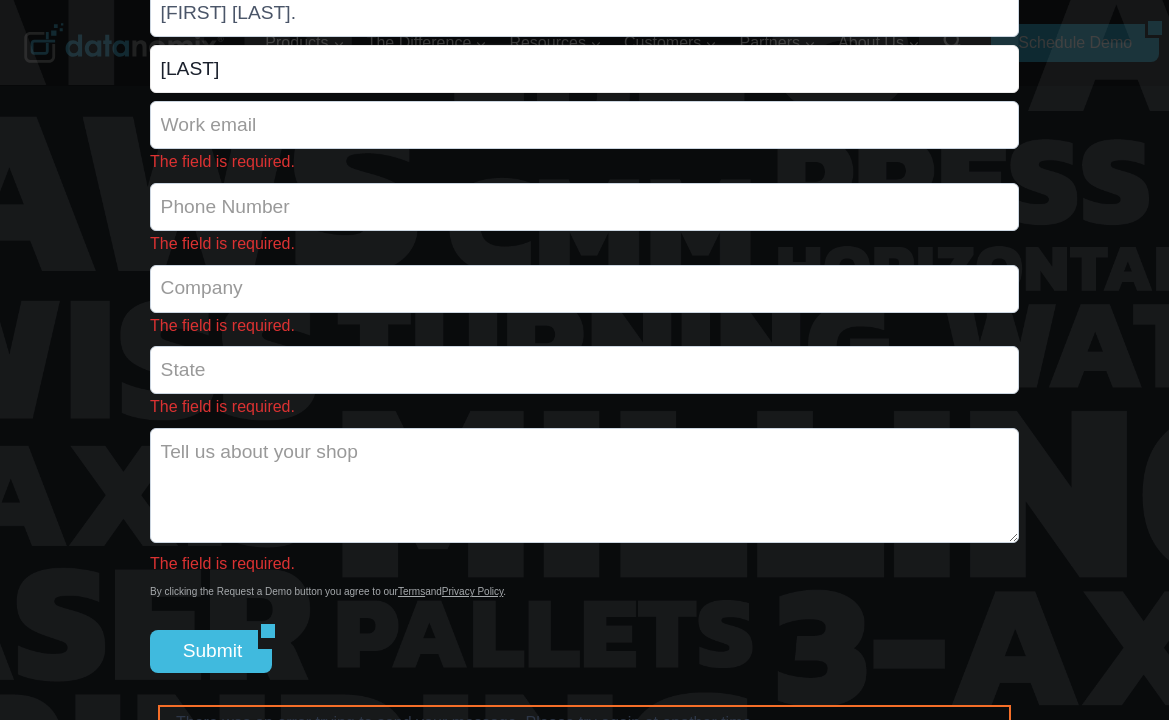 drag, startPoint x: 310, startPoint y: 107, endPoint x: -30, endPoint y: 96, distance: 340.1779 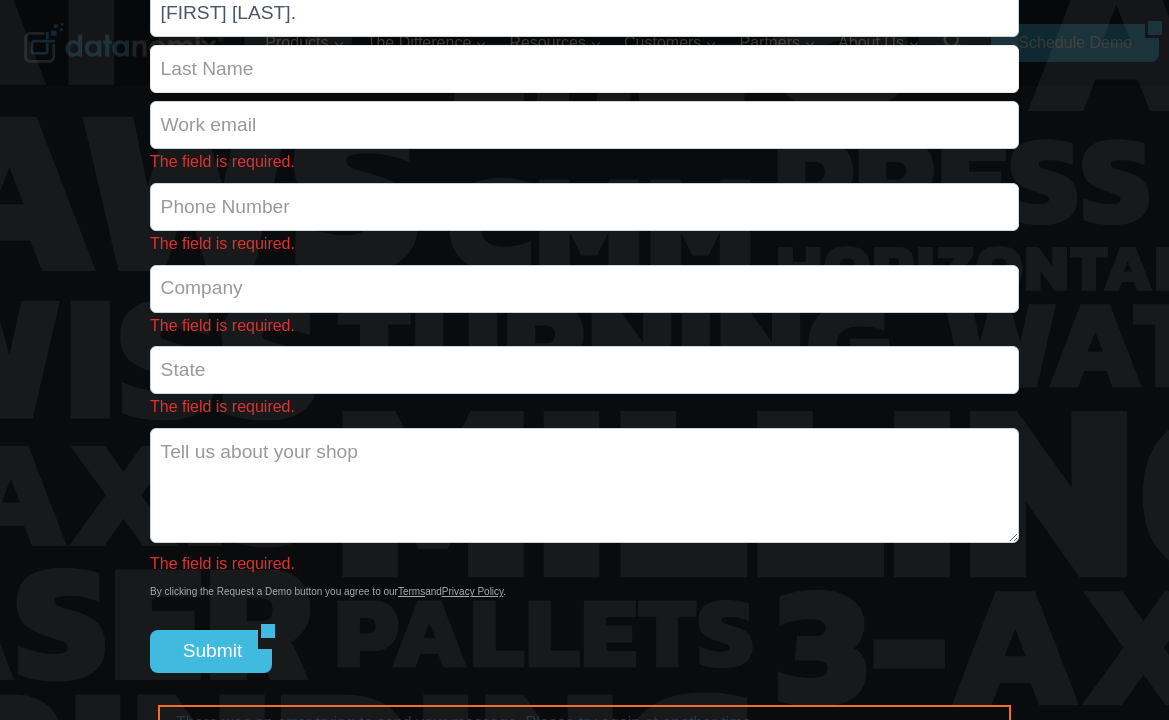 type 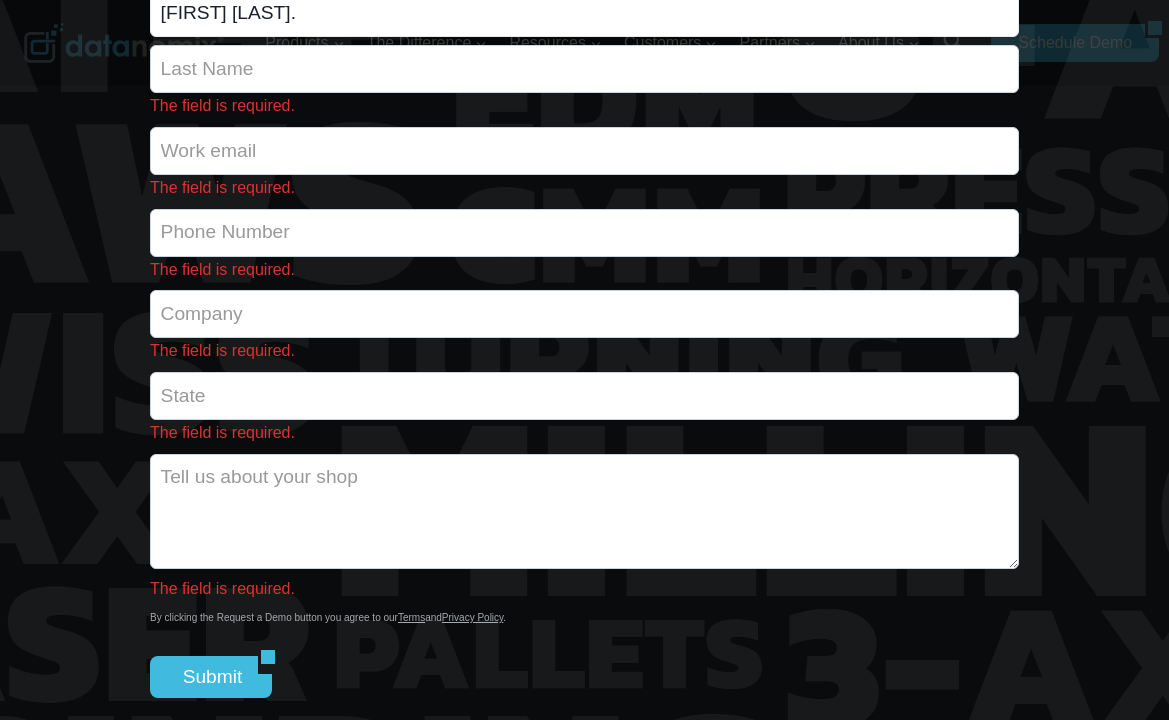 drag, startPoint x: 183, startPoint y: 41, endPoint x: -6, endPoint y: 41, distance: 189 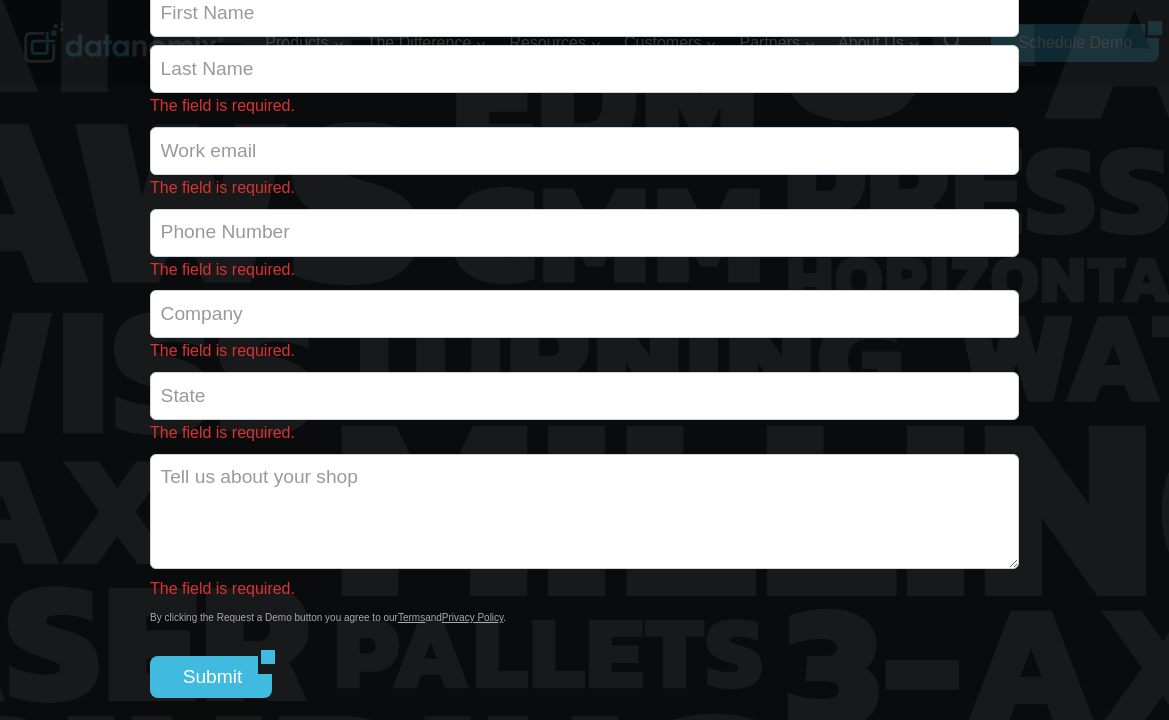 click on "There was an error trying to send your message. Please try again at another time. The field is required. The field is required. The field is required. The field is required. The field is required. The field is required.
The field is required.
The field is required.
The field is required.
The field is required.
The field is required.
The field is required.
By clicking the Request a Demo button you agree to our Terms and Privacy Policy .
Please leave this field empty.
Submit
Δ There was an error trying to send your message. Please try again at another time." at bounding box center [584, 323] 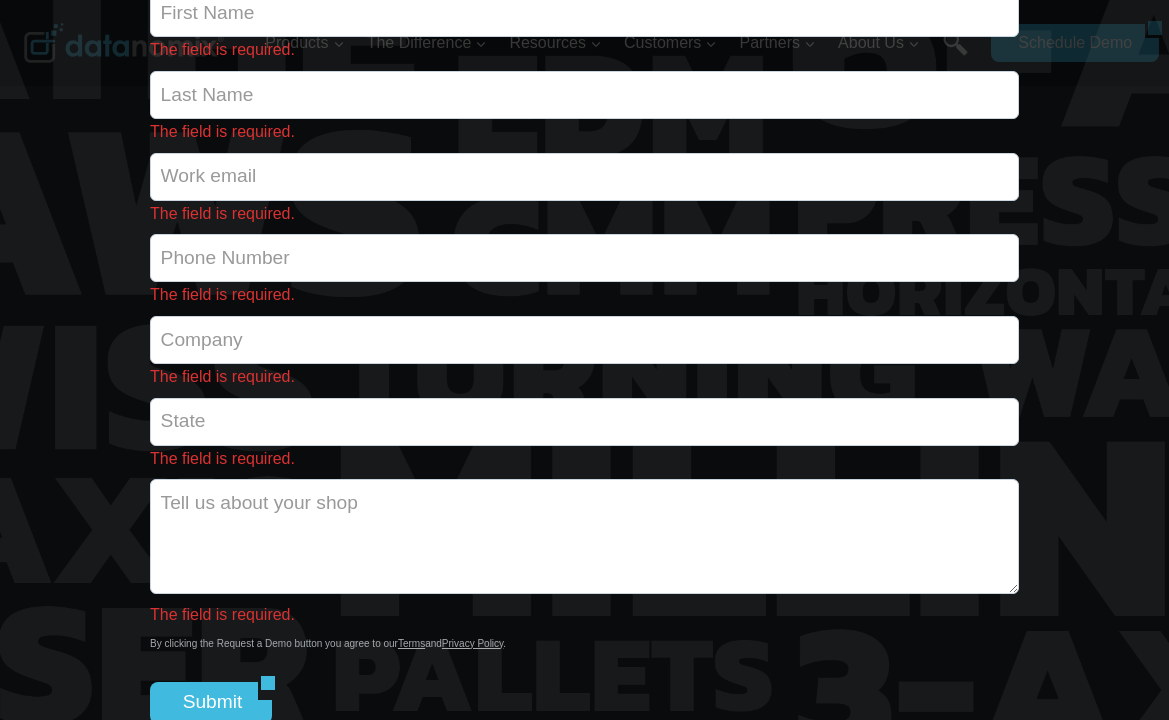 click on "Are You Ready to Make More?
Bring us your biggest challenges, and we’ll help you Make More in your first 30 days.
Let’s get started.
There was an error trying to send your message. Please try again at another time.   The field is required. The field is required. The field is required. The field is required. The field is required. The field is required. The field is required.
The field is required.
The field is required.
The field is required.
The field is required.
The field is required.
The field is required.
The field is required.
By clicking the Request a Demo button you agree to our  Terms  and  Privacy Policy .
Please leave this field empty.
Submit
Δ There was an error trying to send your message. Please try again at another time." at bounding box center (584, 335) 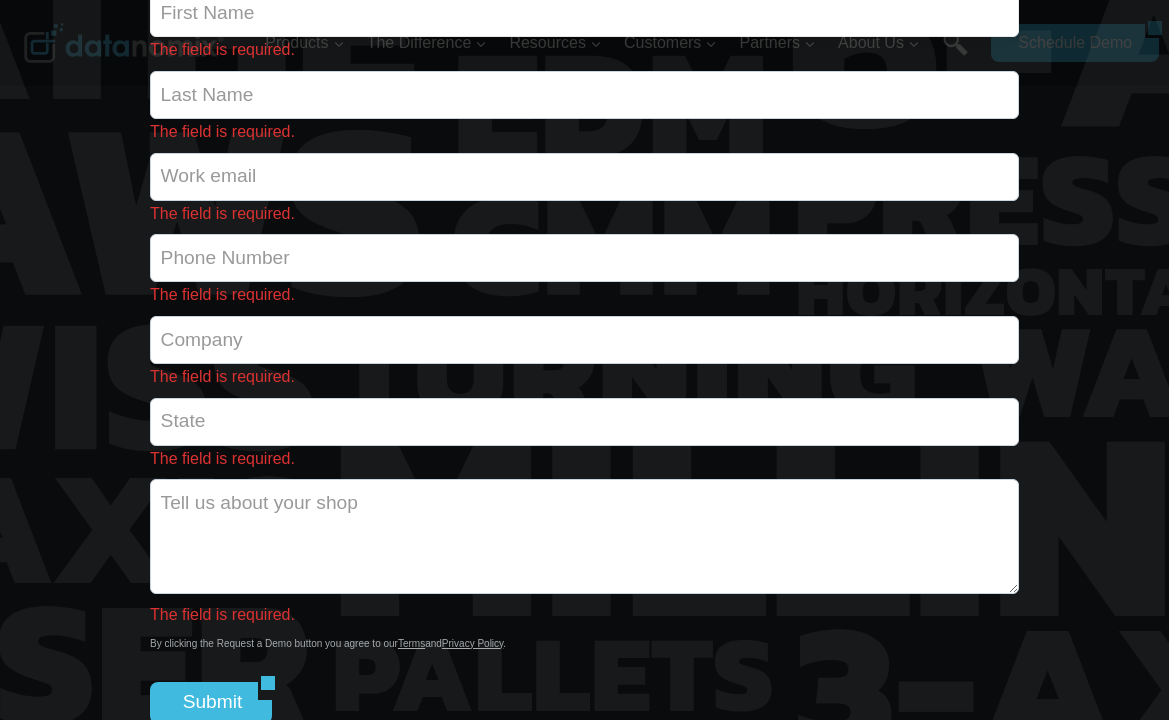 click on "The field is required." at bounding box center [584, 13] 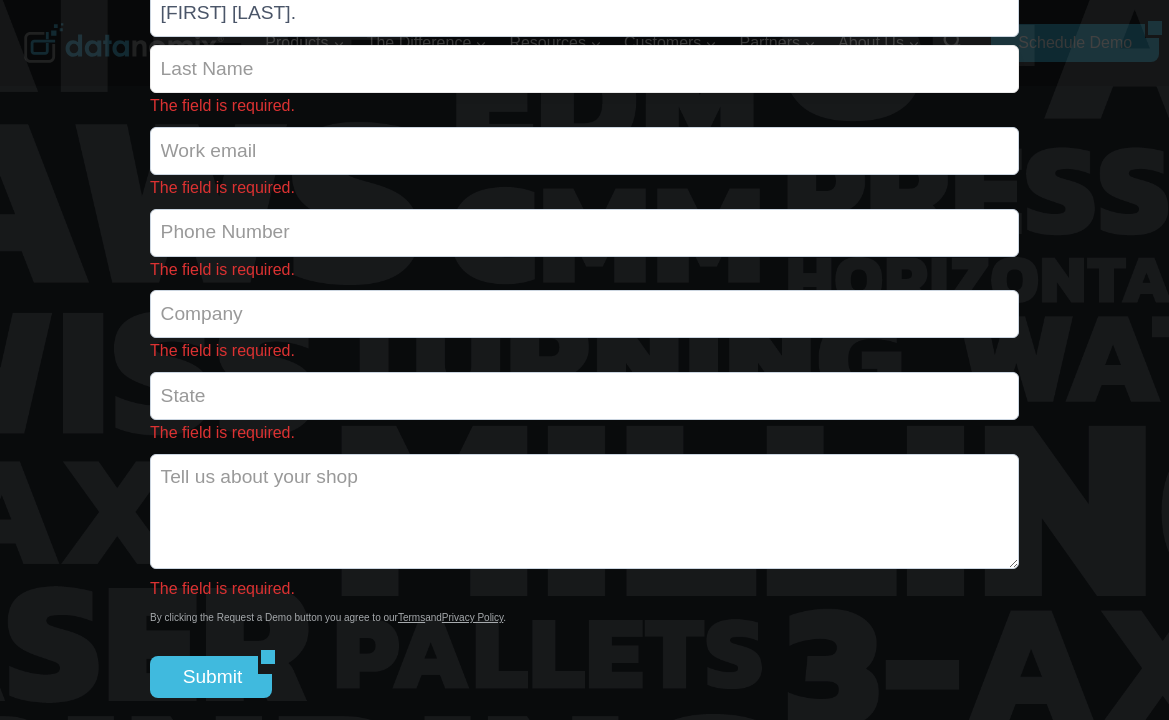 click on "The field is required." at bounding box center [584, 69] 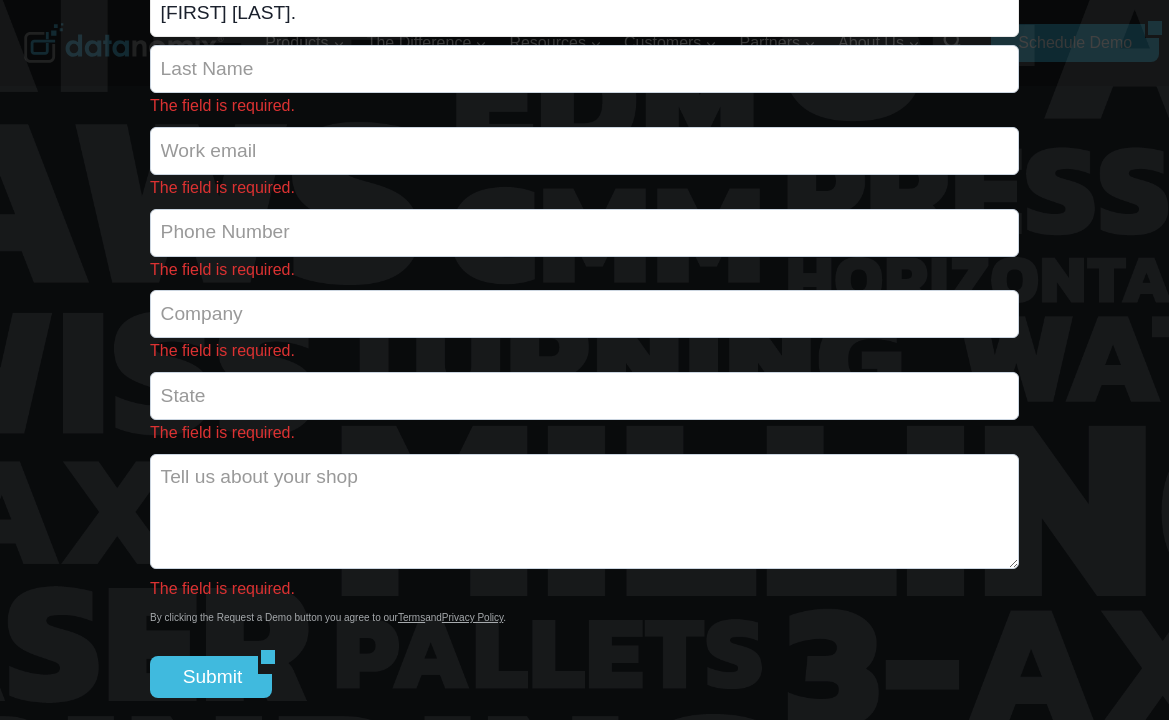 drag, startPoint x: 251, startPoint y: 52, endPoint x: 81, endPoint y: 73, distance: 171.29214 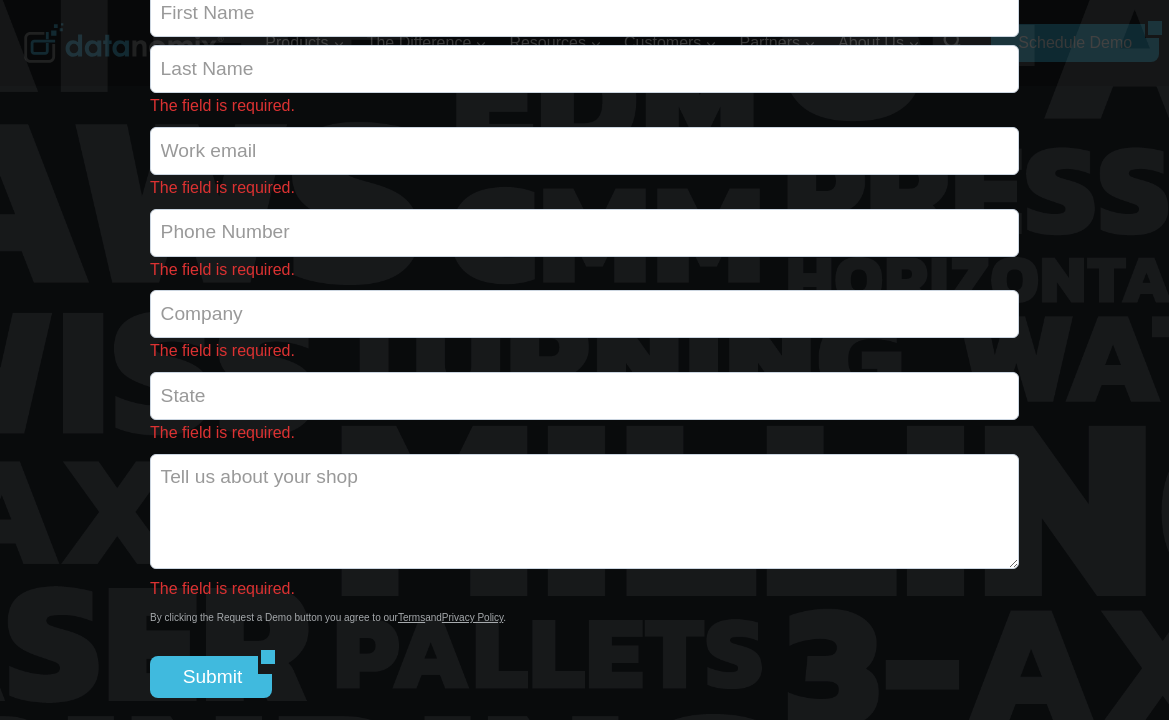 click on "There was an error trying to send your message. Please try again at another time. The field is required. The field is required. The field is required. The field is required. The field is required. The field is required.
The field is required.
The field is required.
The field is required.
The field is required.
The field is required.
The field is required.
By clicking the Request a Demo button you agree to our Terms and Privacy Policy .
Please leave this field empty.
Submit
Δ There was an error trying to send your message. Please try again at another time." at bounding box center [584, 323] 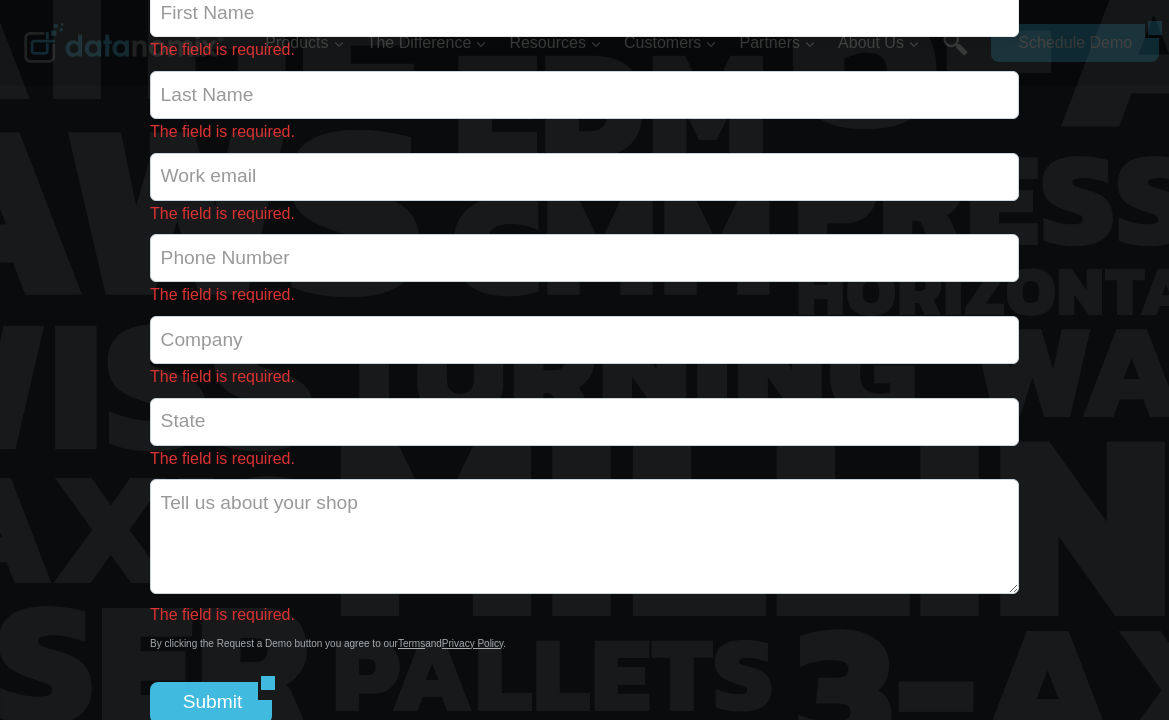 click on "The field is required." at bounding box center (584, 13) 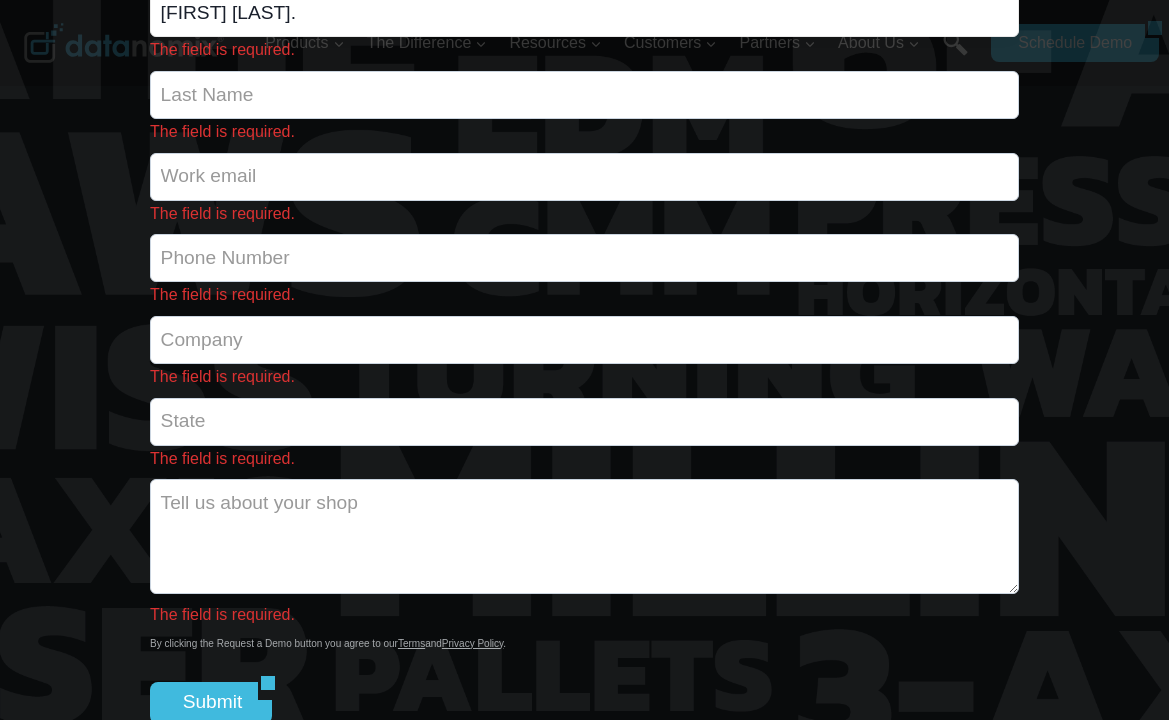 type on "[FIRST] [LAST]." 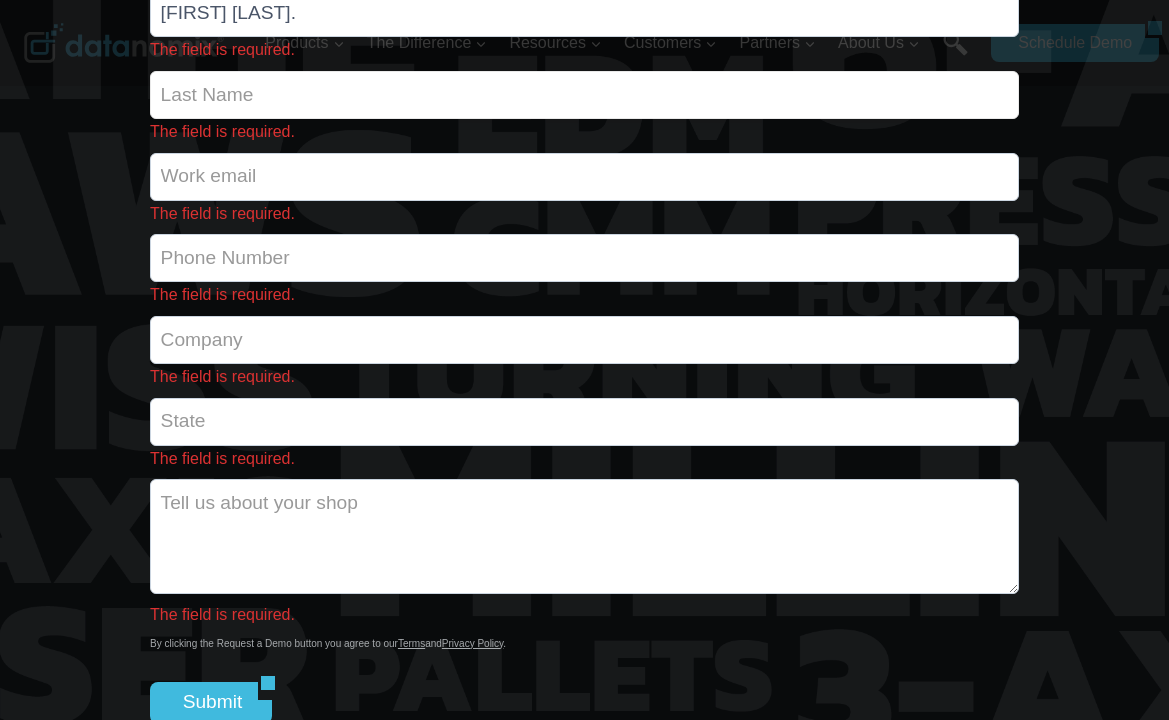 click on "The field is required." at bounding box center [584, 116] 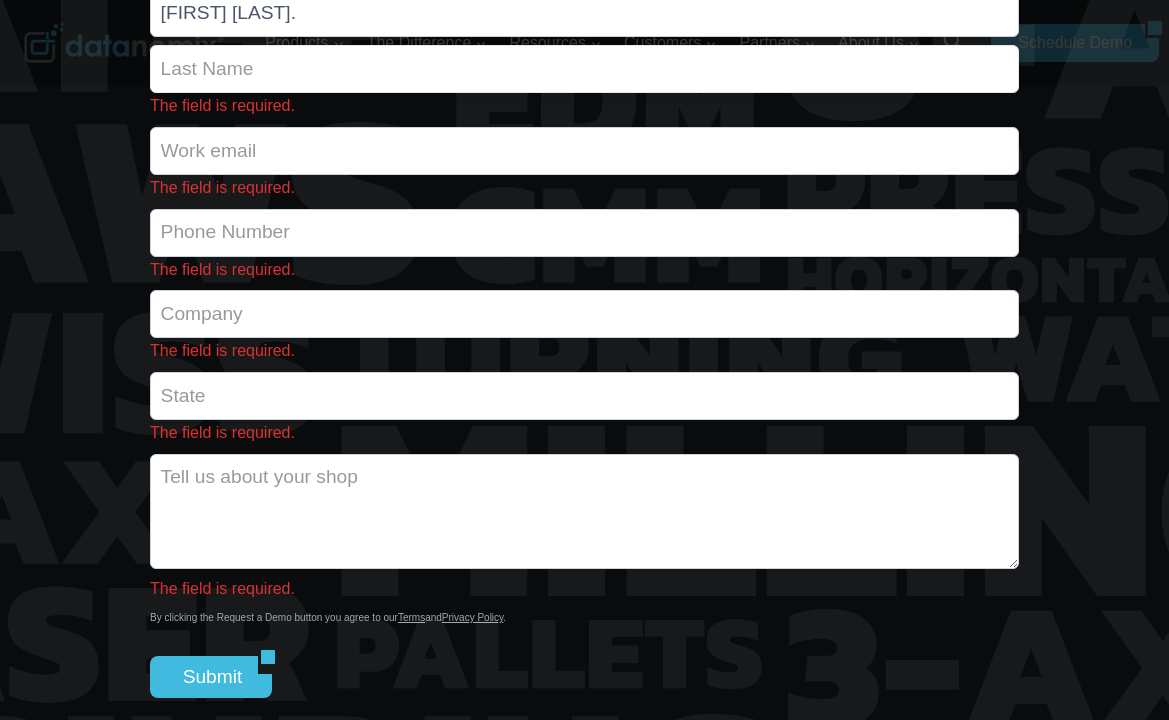 click on "The field is required." at bounding box center [584, 69] 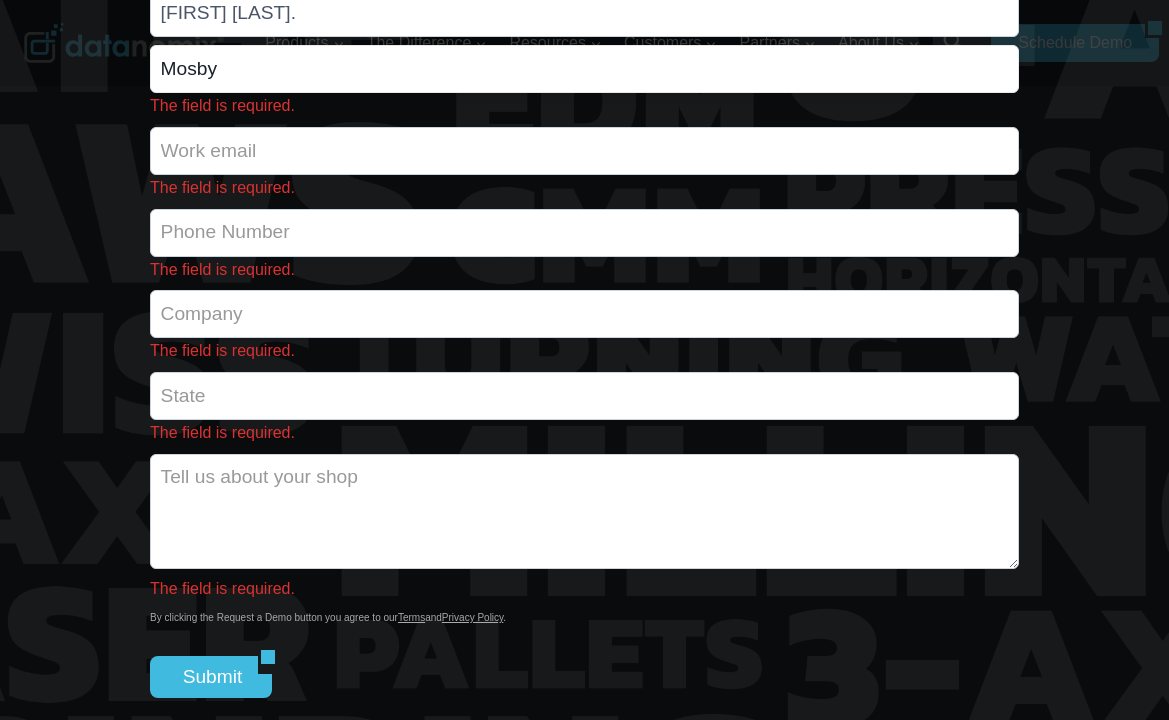 type on "Mosby" 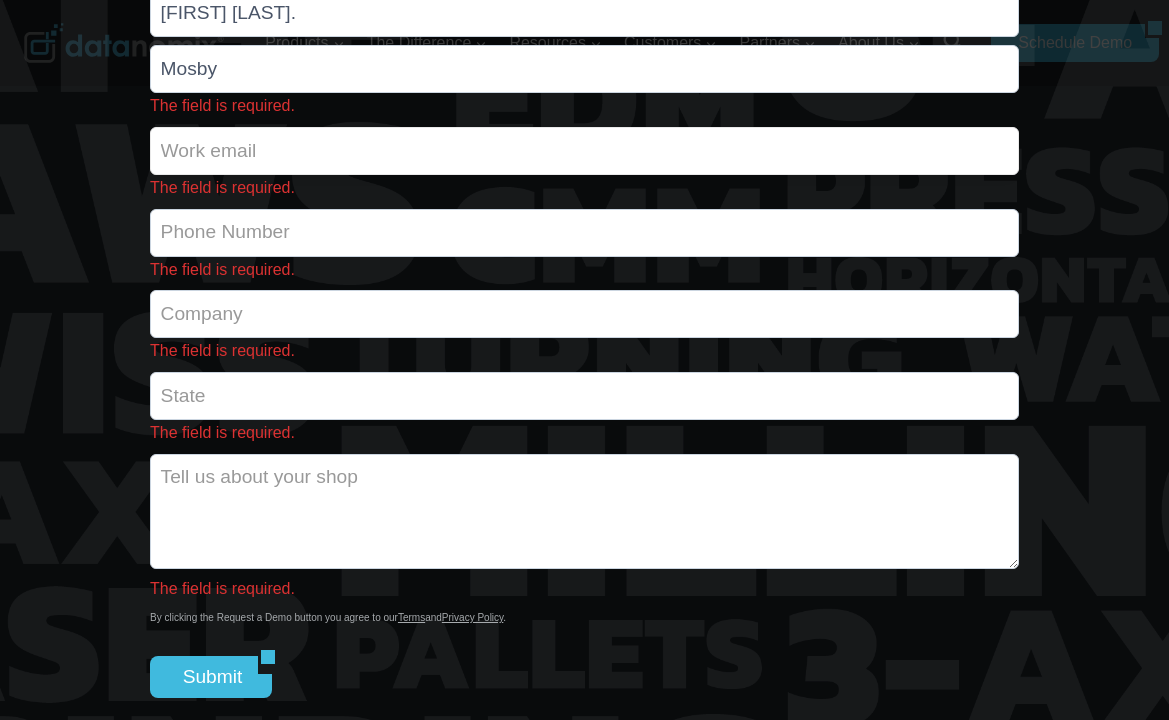 click on "The field is required." at bounding box center (584, 172) 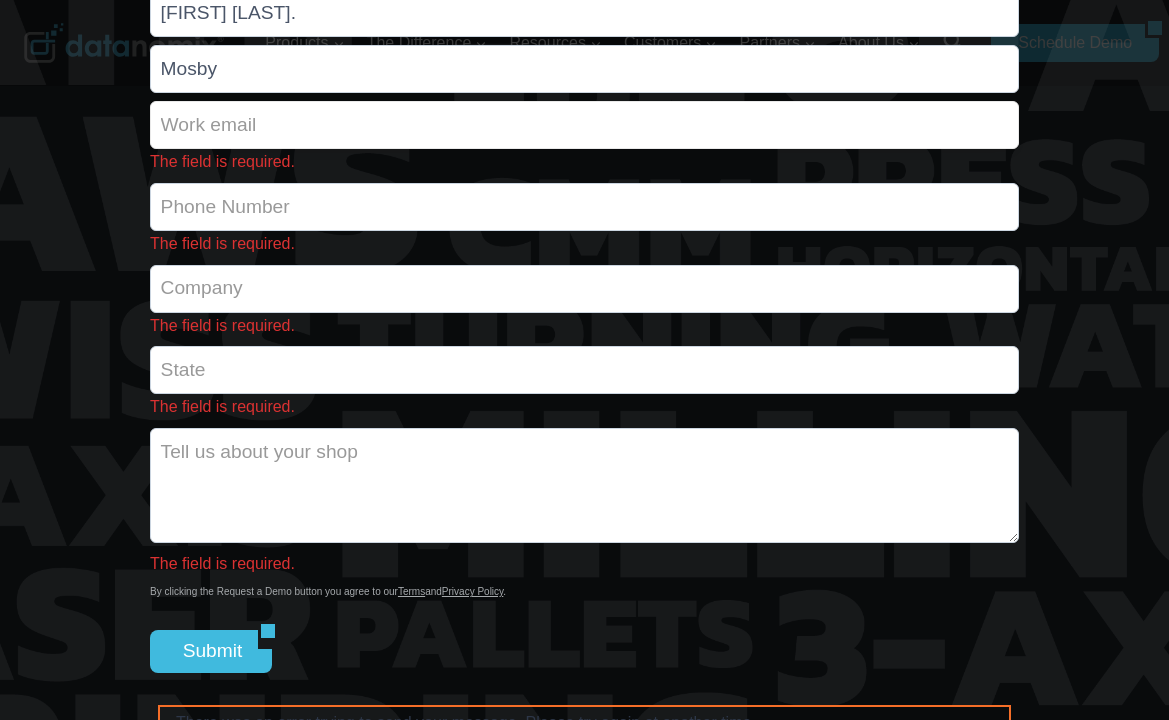click on "The field is required." at bounding box center (584, 125) 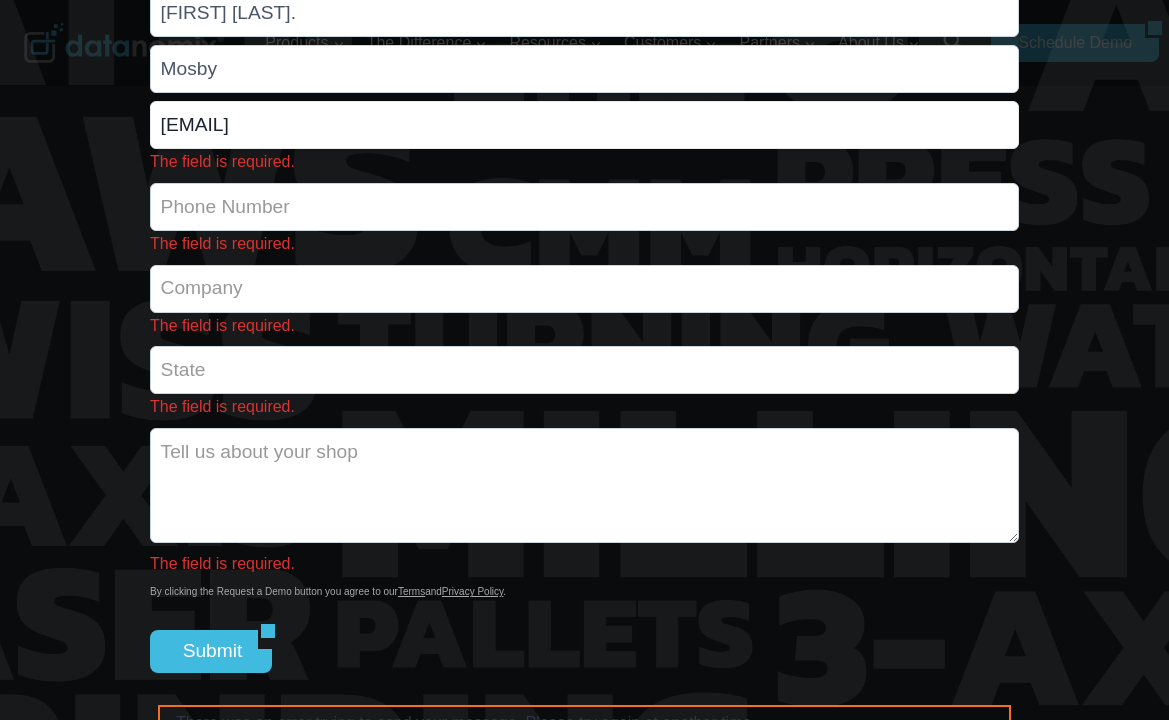 type on "[EMAIL]" 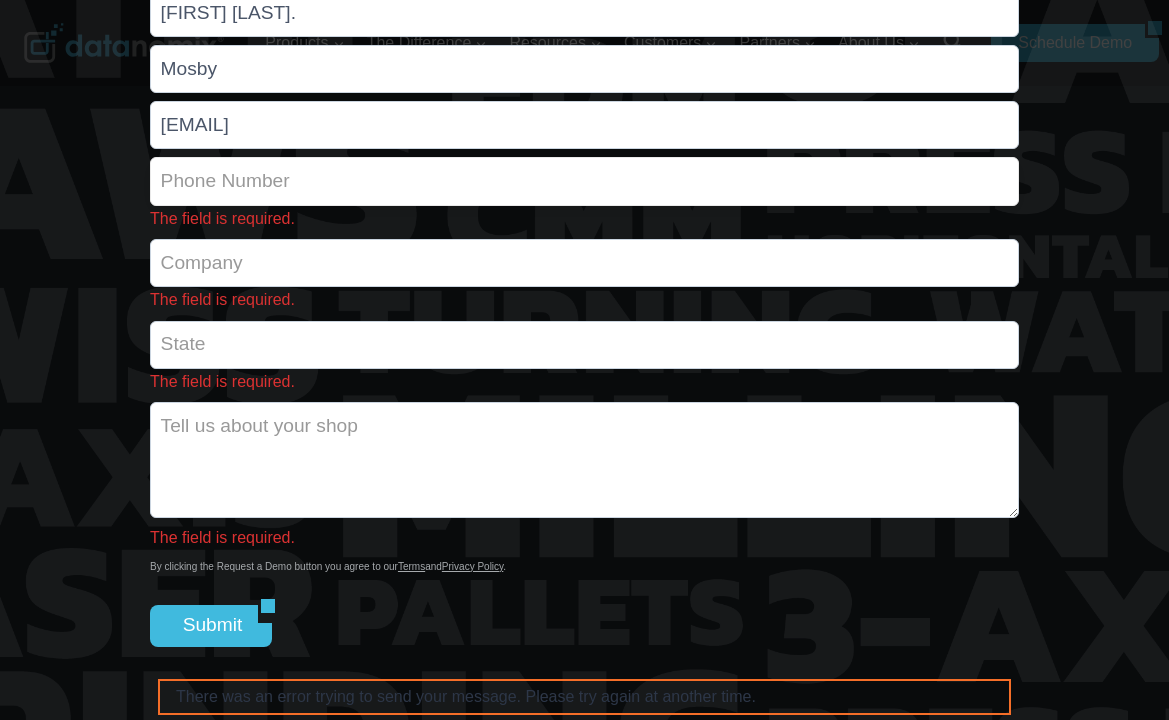 click on "The field is required." at bounding box center [584, 181] 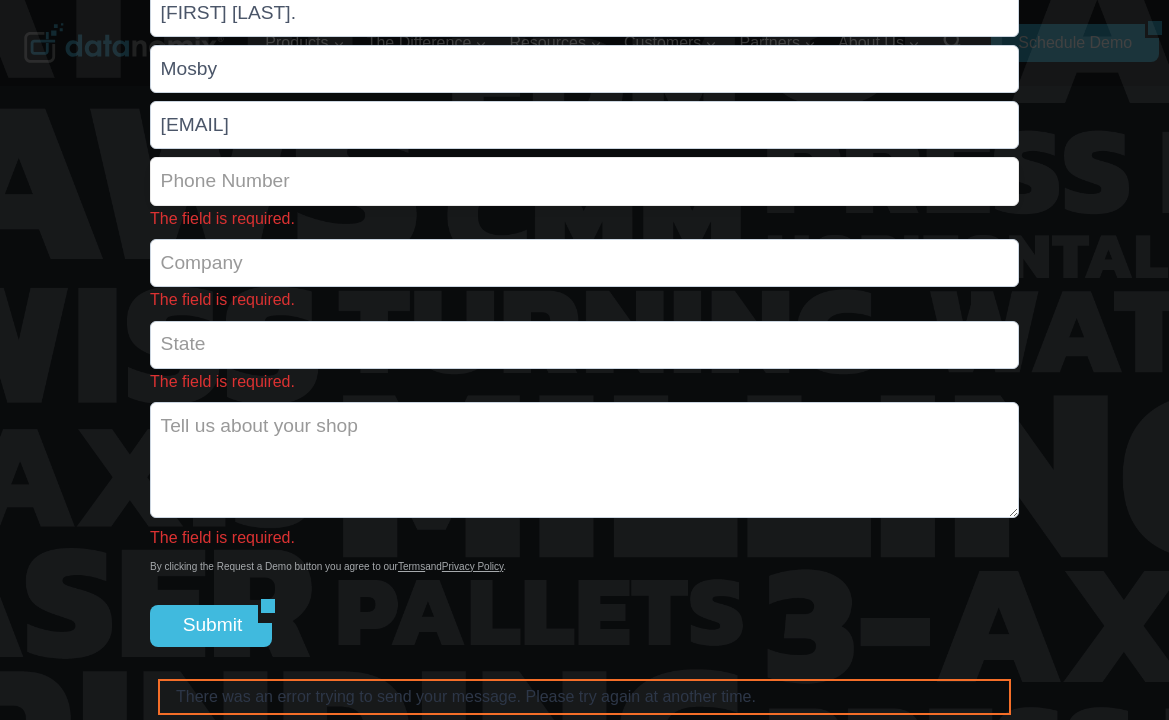 paste on "[PHONE]" 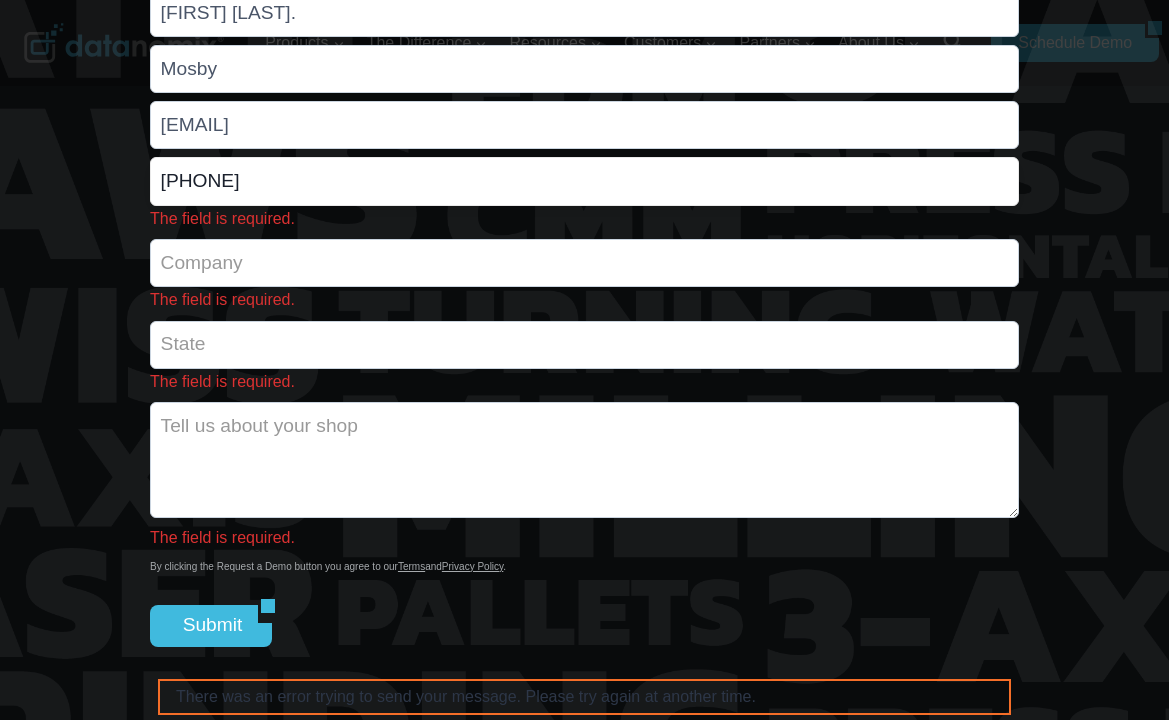 type on "[PHONE]" 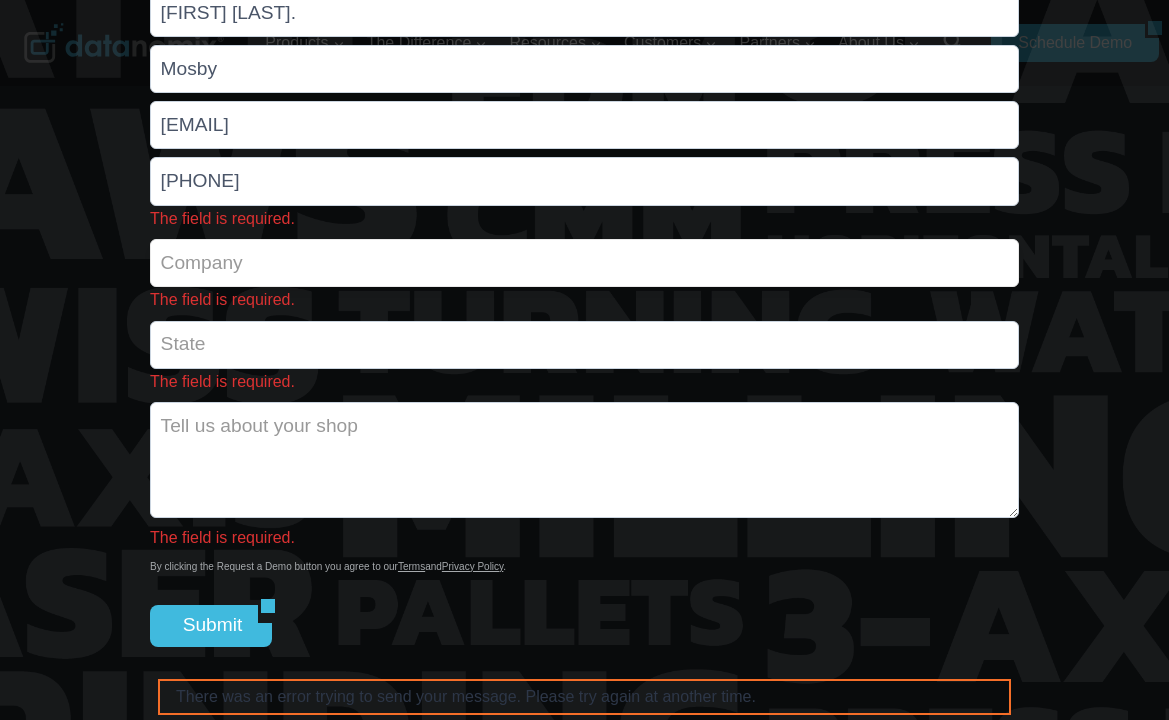 click on "The field is required." at bounding box center (584, 284) 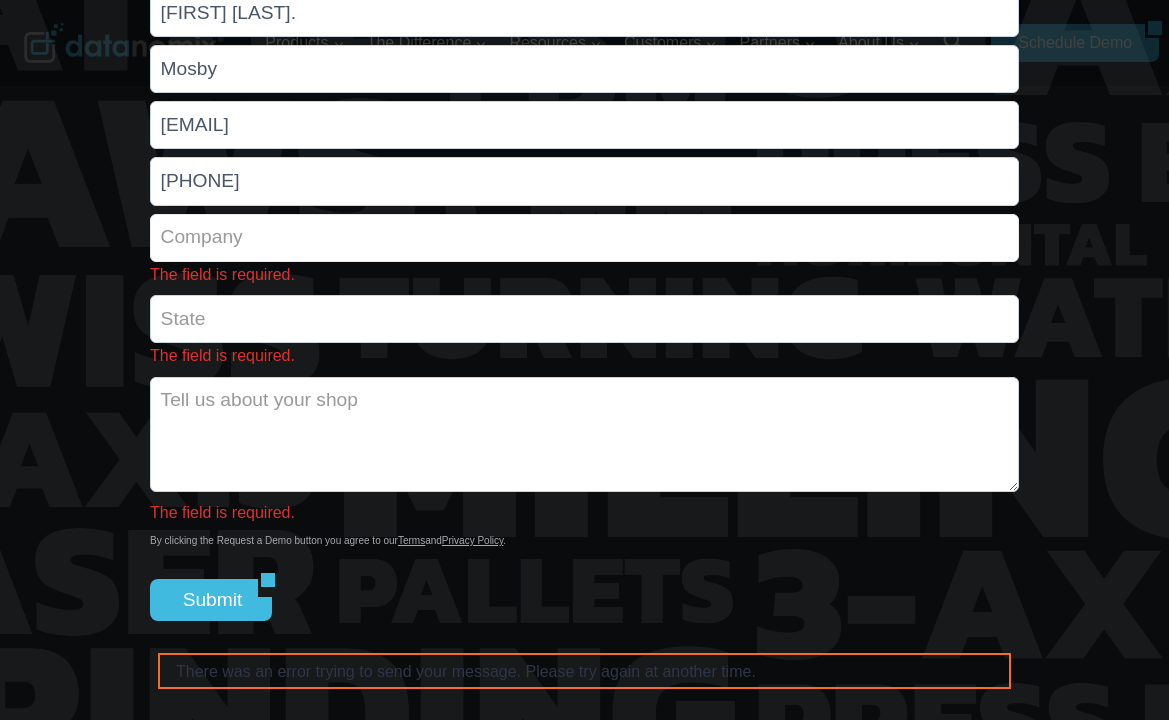 click on "The field is required." at bounding box center (584, 238) 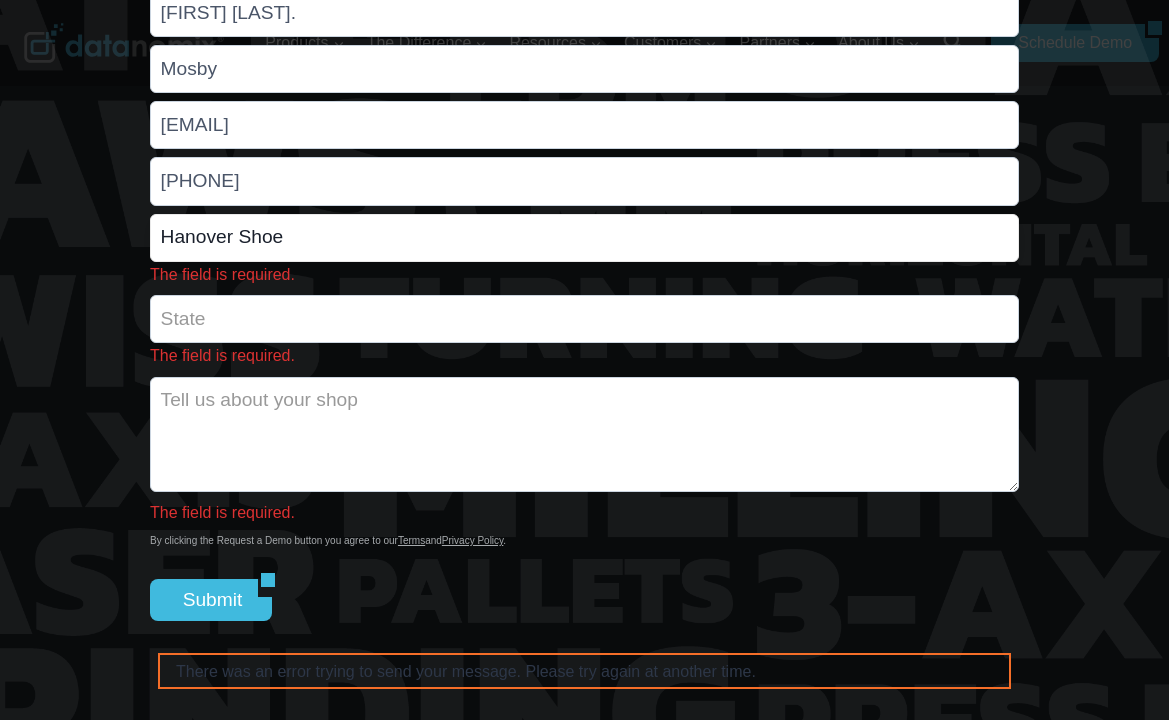 type on "Hanover Shoe" 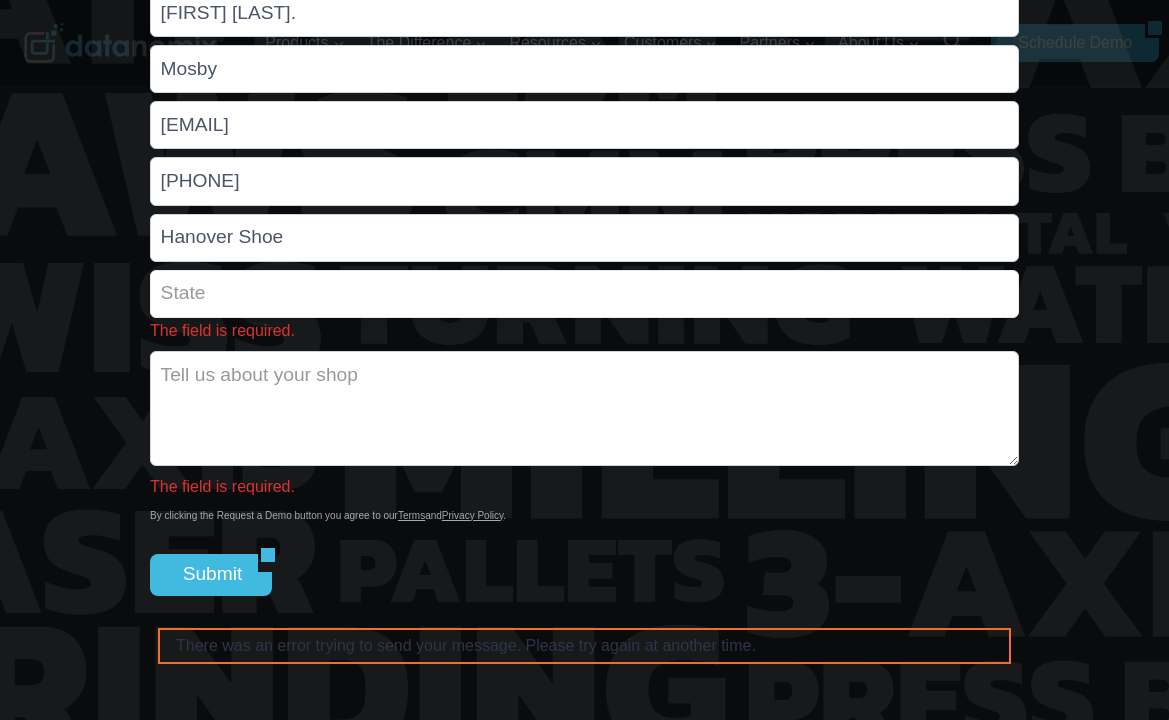 click on "The field is required." at bounding box center (584, 294) 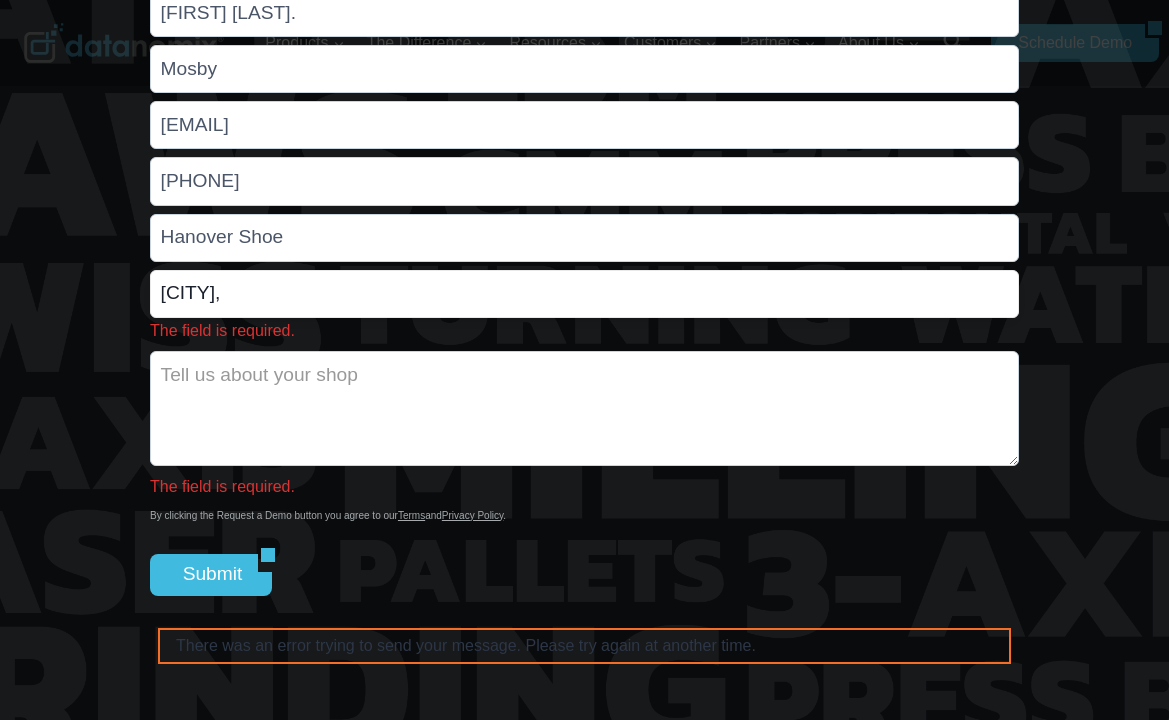 type on "[CITY]," 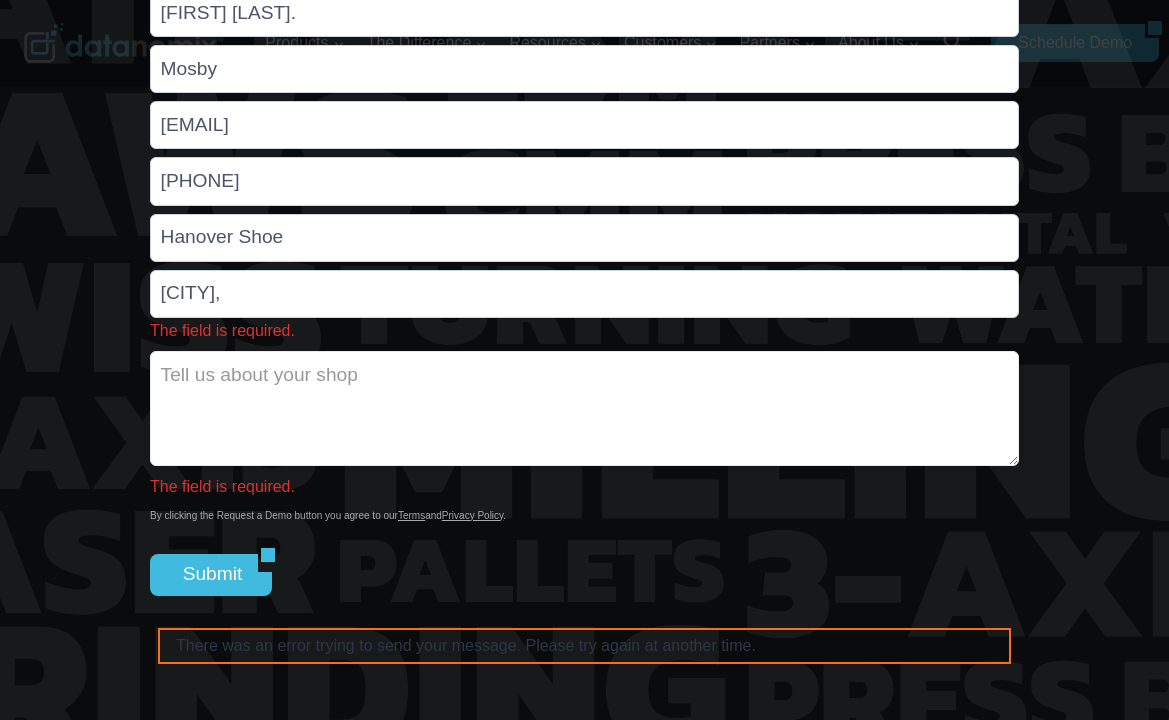 click on "The field is required." at bounding box center [584, 408] 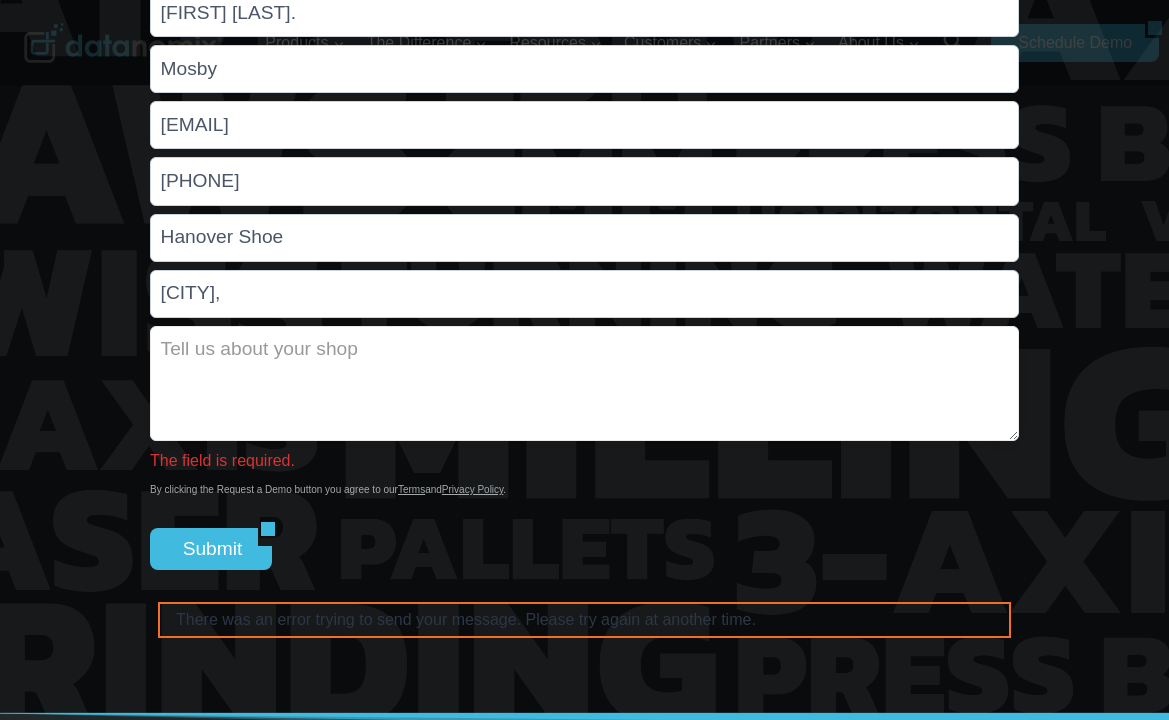 click on "The field is required." at bounding box center [584, 383] 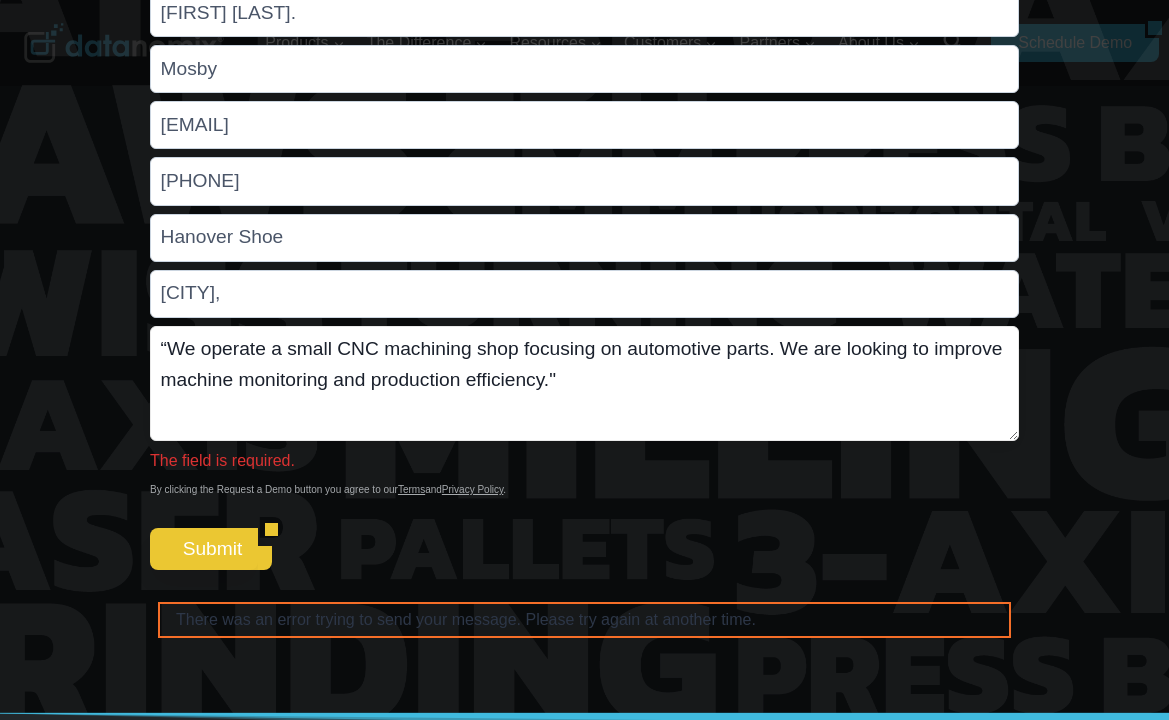 type on "“We operate a small CNC machining shop focusing on automotive parts. We are looking to improve machine monitoring and production efficiency."" 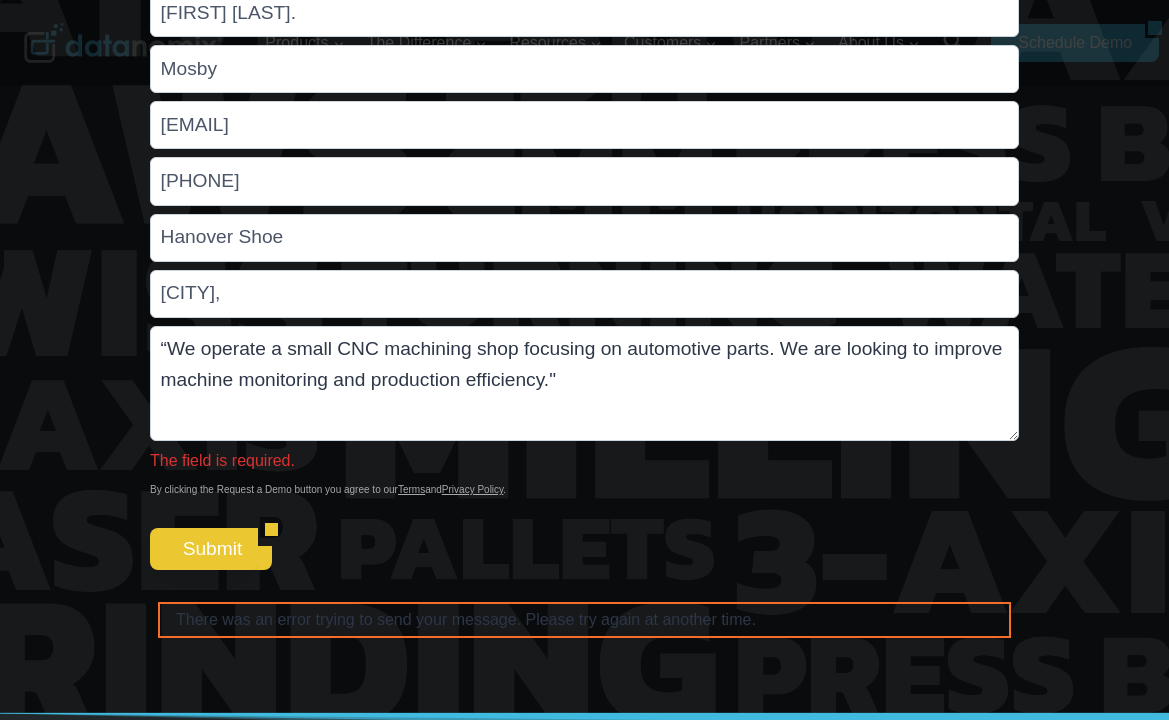 click on "Submit" at bounding box center [204, 549] 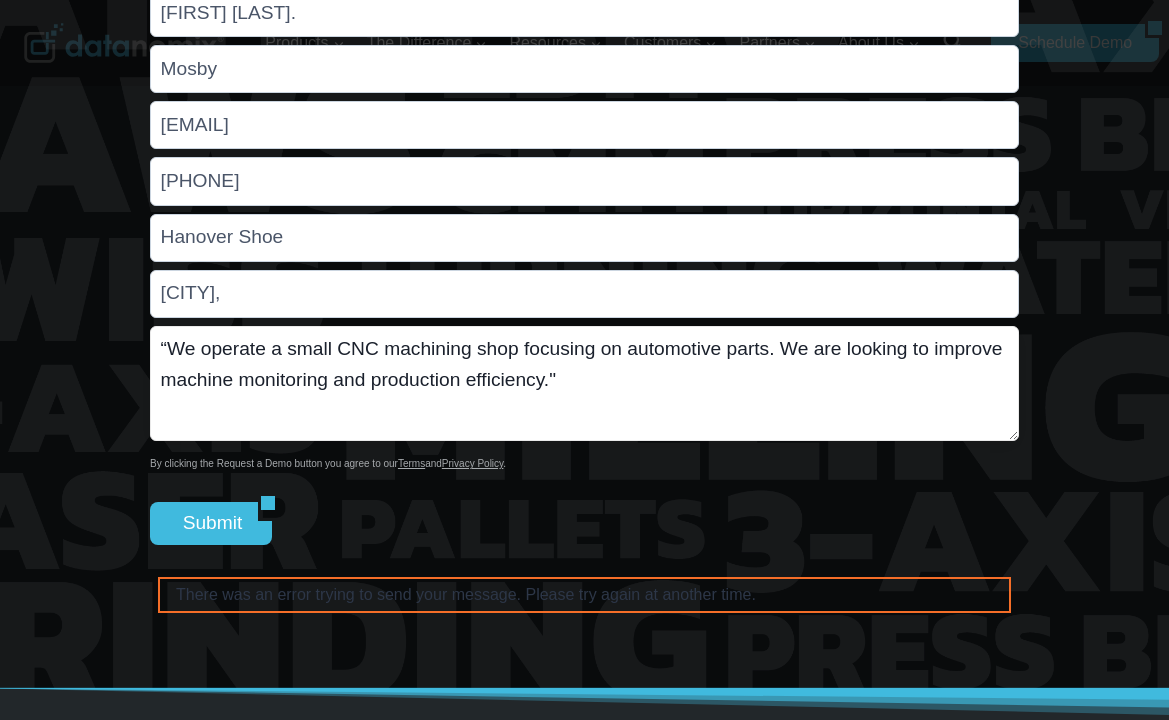 click on "“We operate a small CNC machining shop focusing on automotive parts. We are looking to improve machine monitoring and production efficiency."" at bounding box center (584, 383) 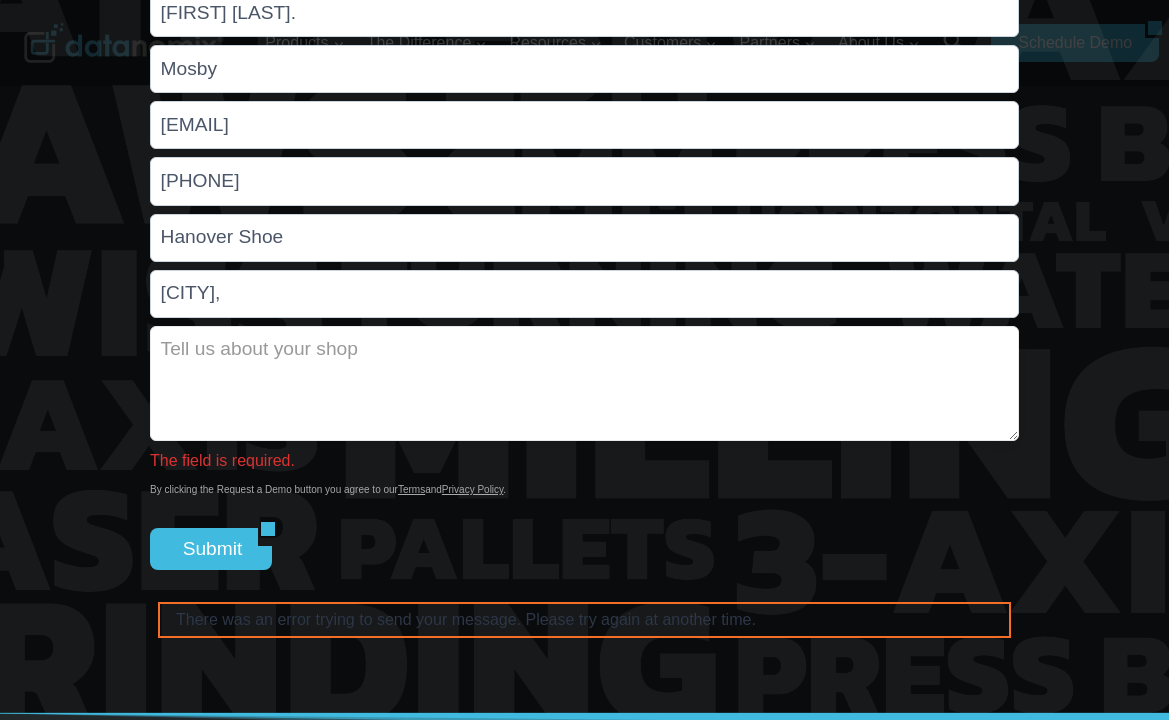 click on "The field is required." at bounding box center (584, 383) 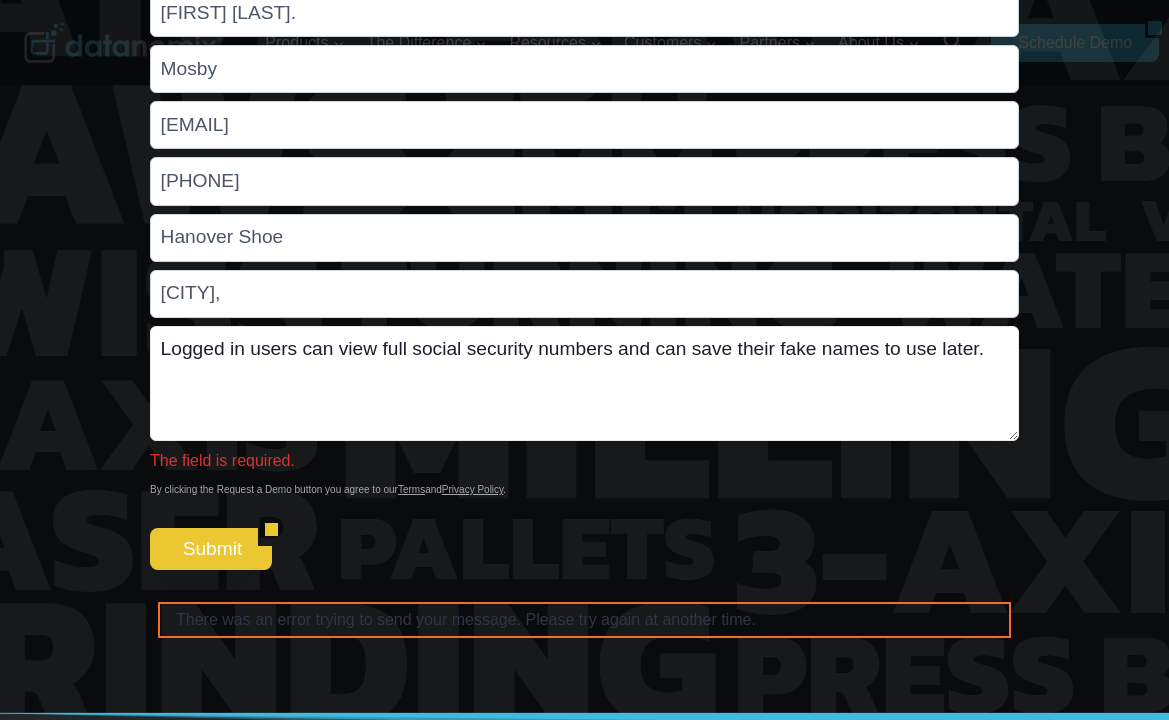 type on "Logged in users can view full social security numbers and can save their fake names to use later." 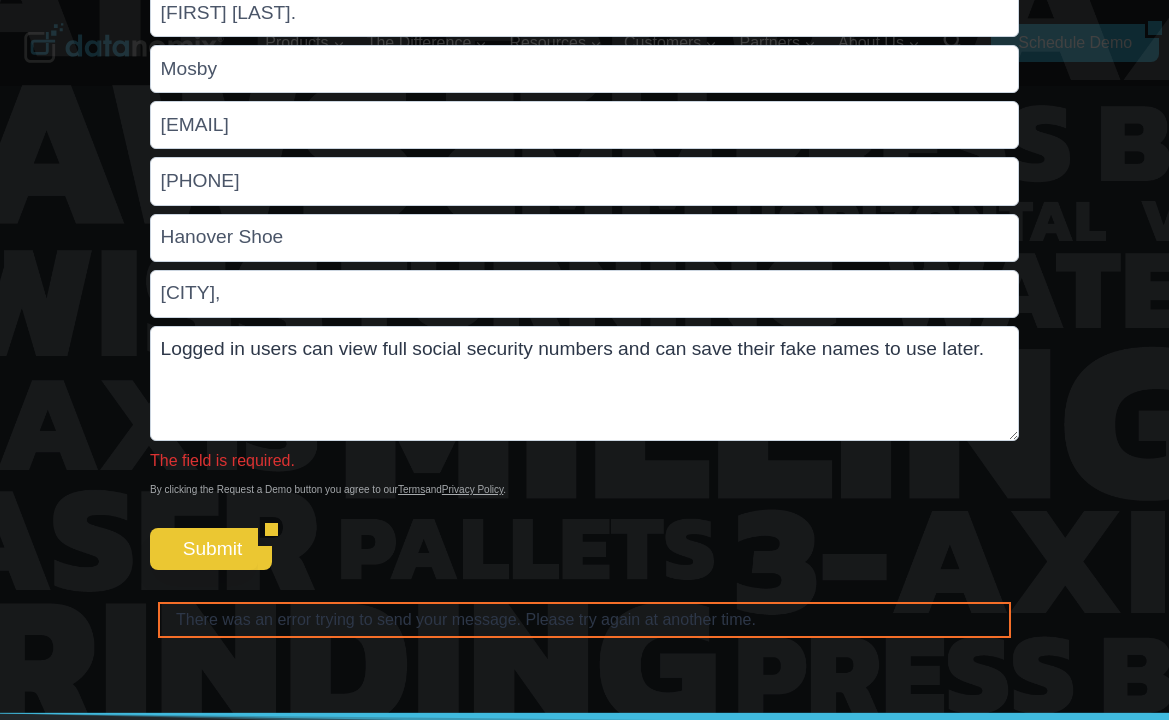 click on "Submit" at bounding box center [204, 549] 